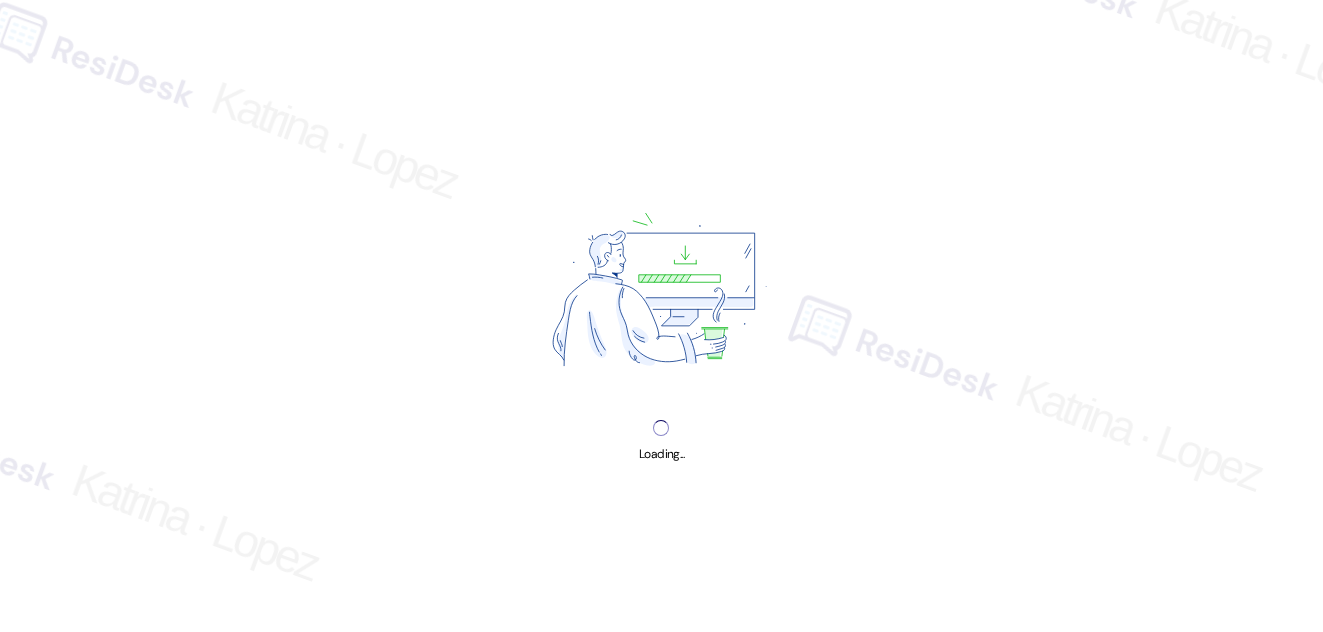 scroll, scrollTop: 0, scrollLeft: 0, axis: both 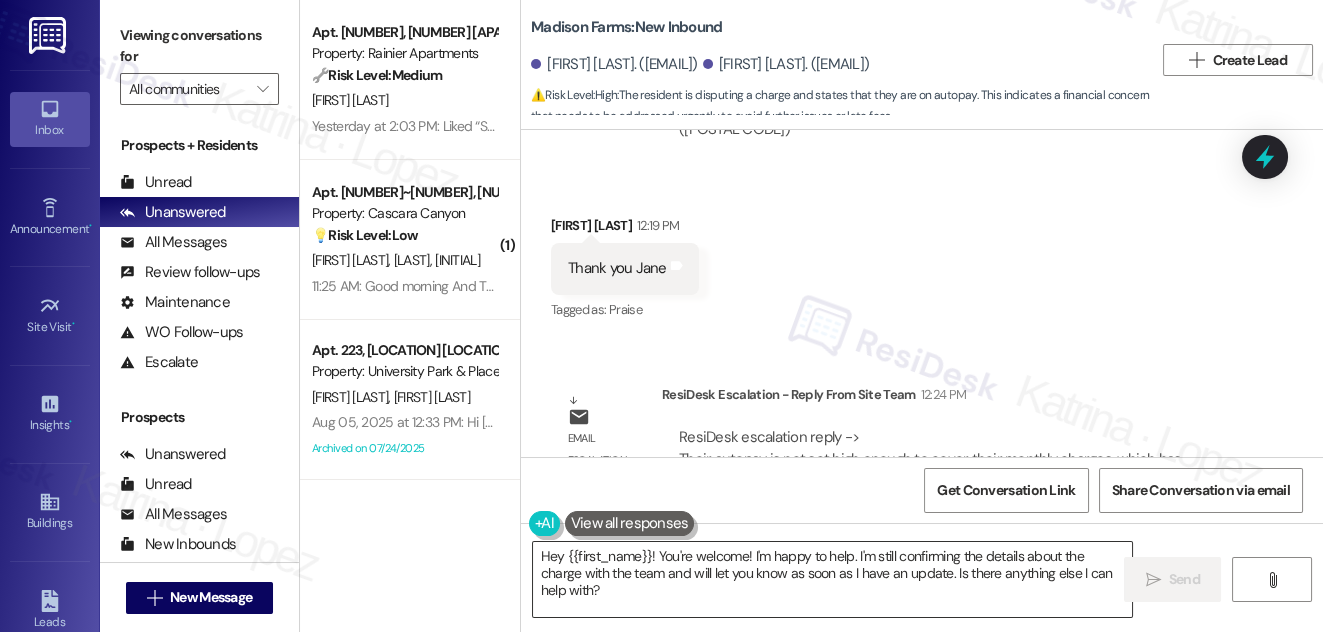 click on "Hey {{first_name}}! You're welcome! I'm happy to help. I'm still confirming the details about the charge with the team and will let you know as soon as I have an update. Is there anything else I can help with?" at bounding box center [833, 579] 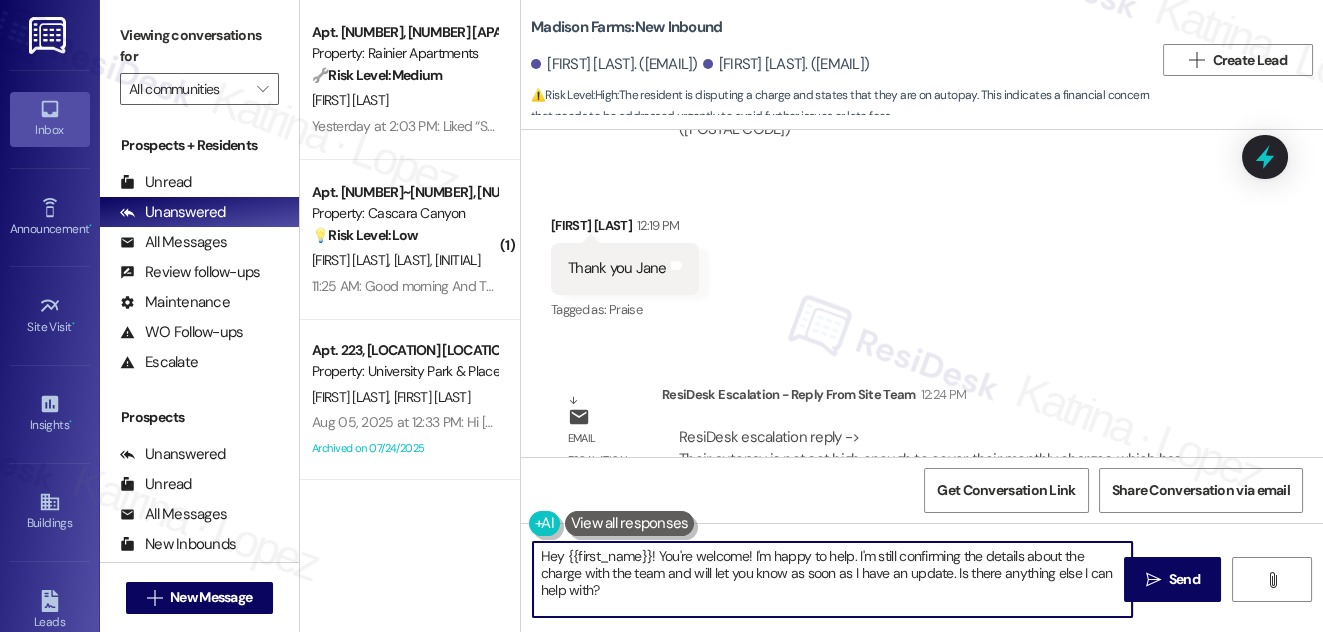 click on "Hey {{first_name}}! You're welcome! I'm happy to help. I'm still confirming the details about the charge with the team and will let you know as soon as I have an update. Is there anything else I can help with?" at bounding box center [833, 579] 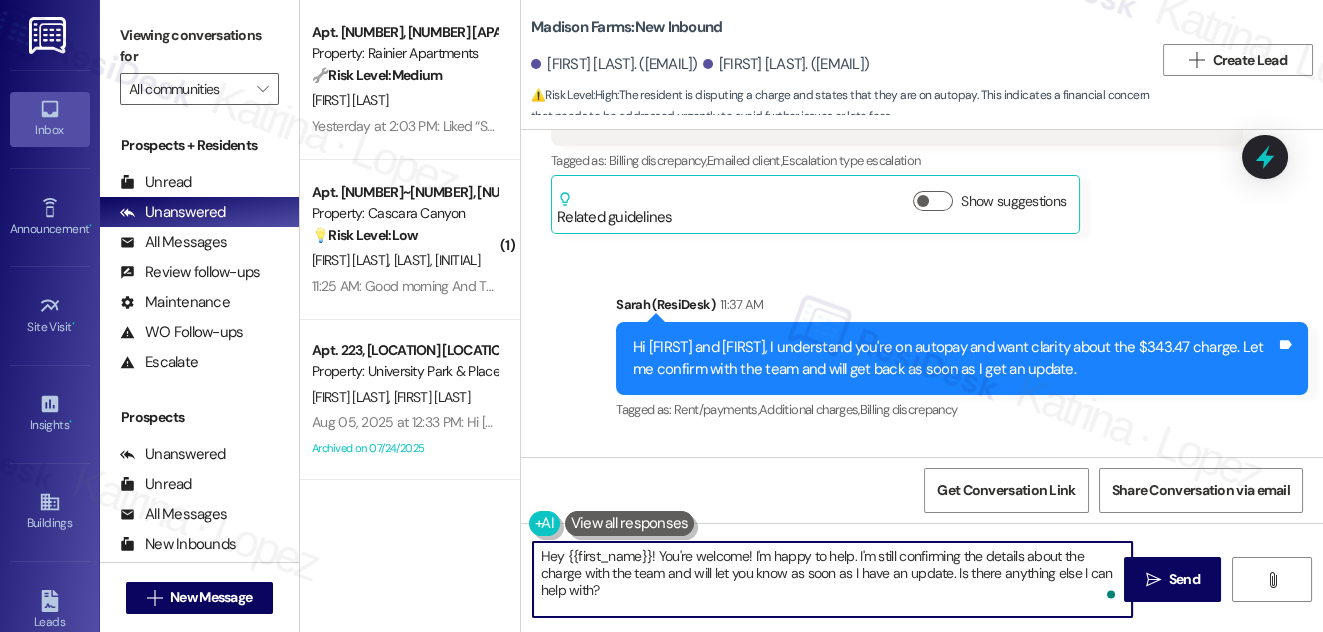 scroll, scrollTop: 4591, scrollLeft: 0, axis: vertical 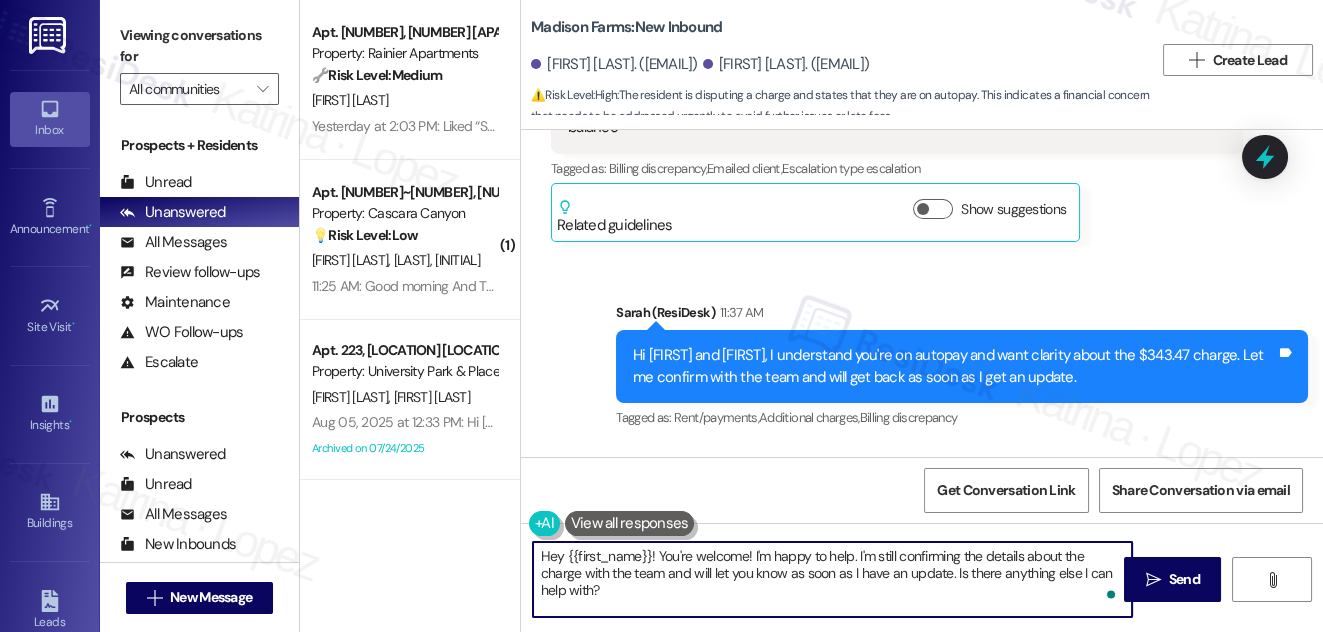 click on "Hi [FIRST] and [FIRST], I understand you're on autopay and want clarity about the $343.47 charge. Let me confirm with the team and will get back as soon as I get an update." at bounding box center [954, 366] 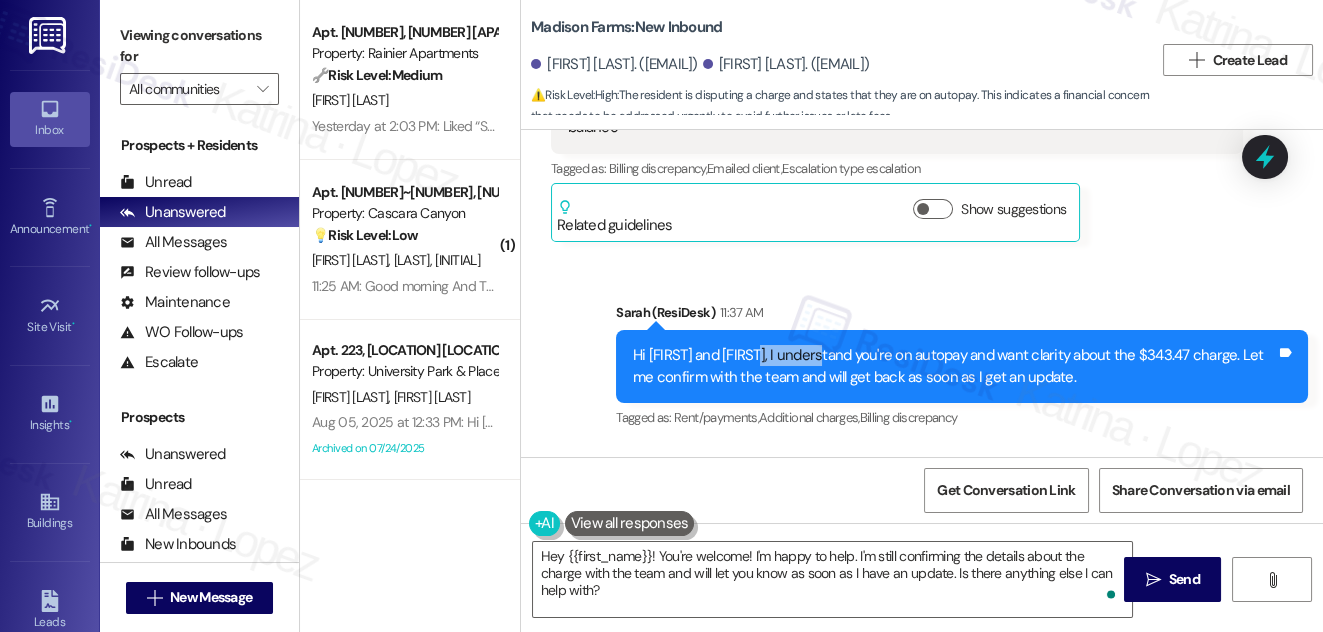 click on "Hi [FIRST] and [FIRST], I understand you're on autopay and want clarity about the $343.47 charge. Let me confirm with the team and will get back as soon as I get an update." at bounding box center [954, 366] 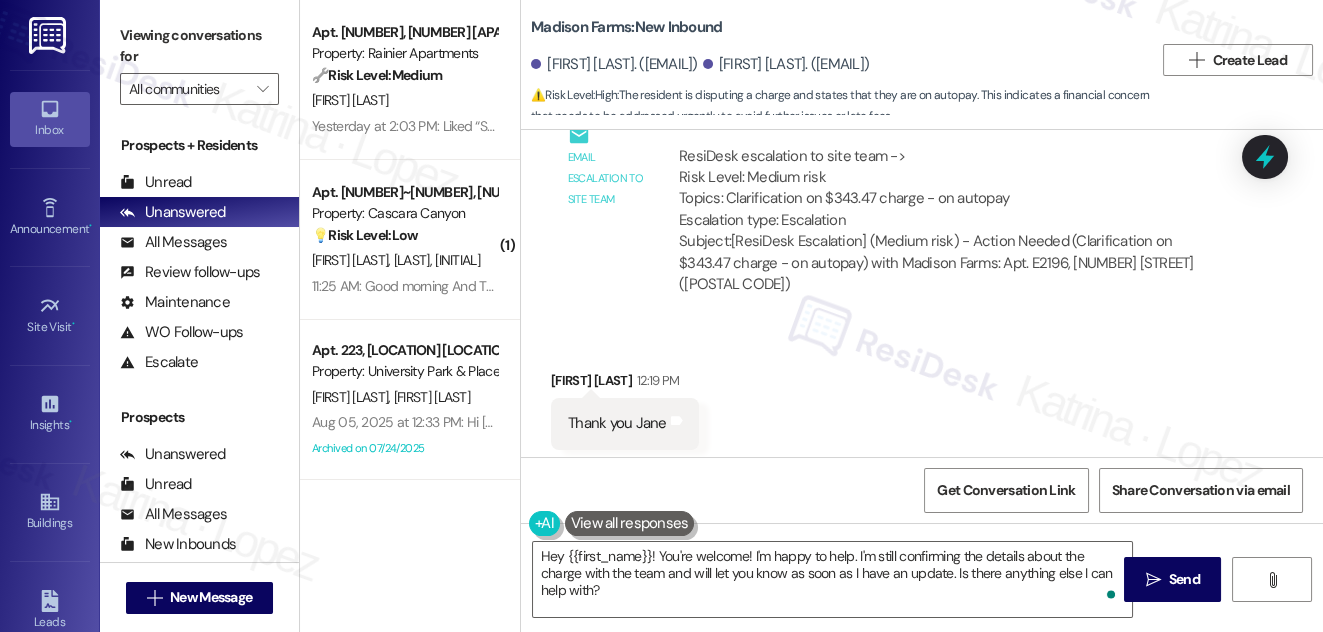 scroll, scrollTop: 5136, scrollLeft: 0, axis: vertical 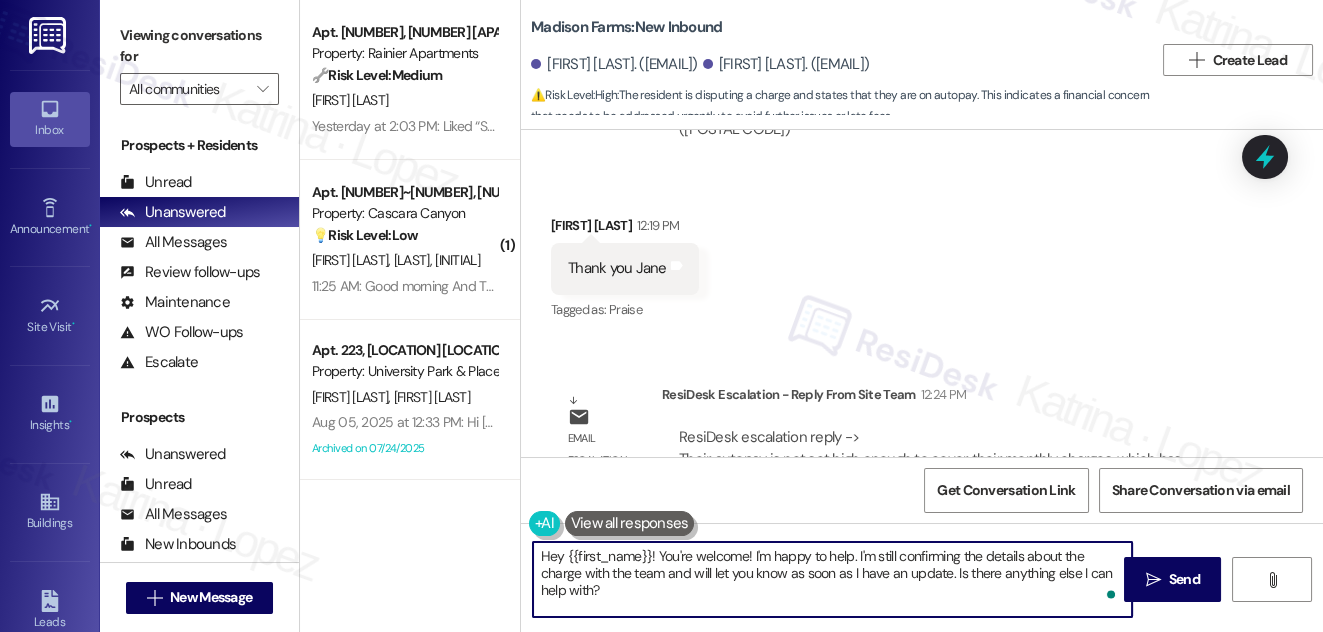 click on "Hey {{first_name}}! You're welcome! I'm happy to help. I'm still confirming the details about the charge with the team and will let you know as soon as I have an update. Is there anything else I can help with?" at bounding box center (833, 579) 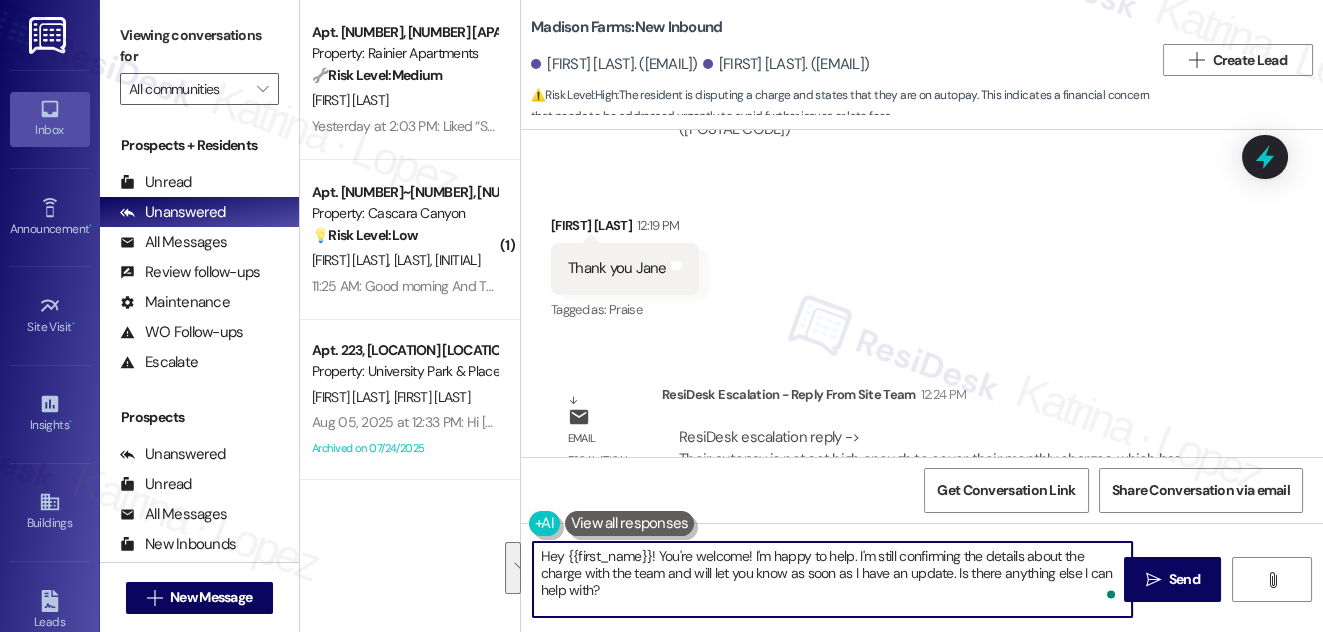 paste on "Their autopay is not set high enough to cover their monthly charges, which has resulted in a carryover balance each month. They receive a monthly rent statement showing their current month charges and any balances from the previous month. These emails are sent to primary resident, [FIRST] every month and are also available to see in their online resident portal. Their autopay is set to $2256 which only covers their rent and trash, not their utilities." 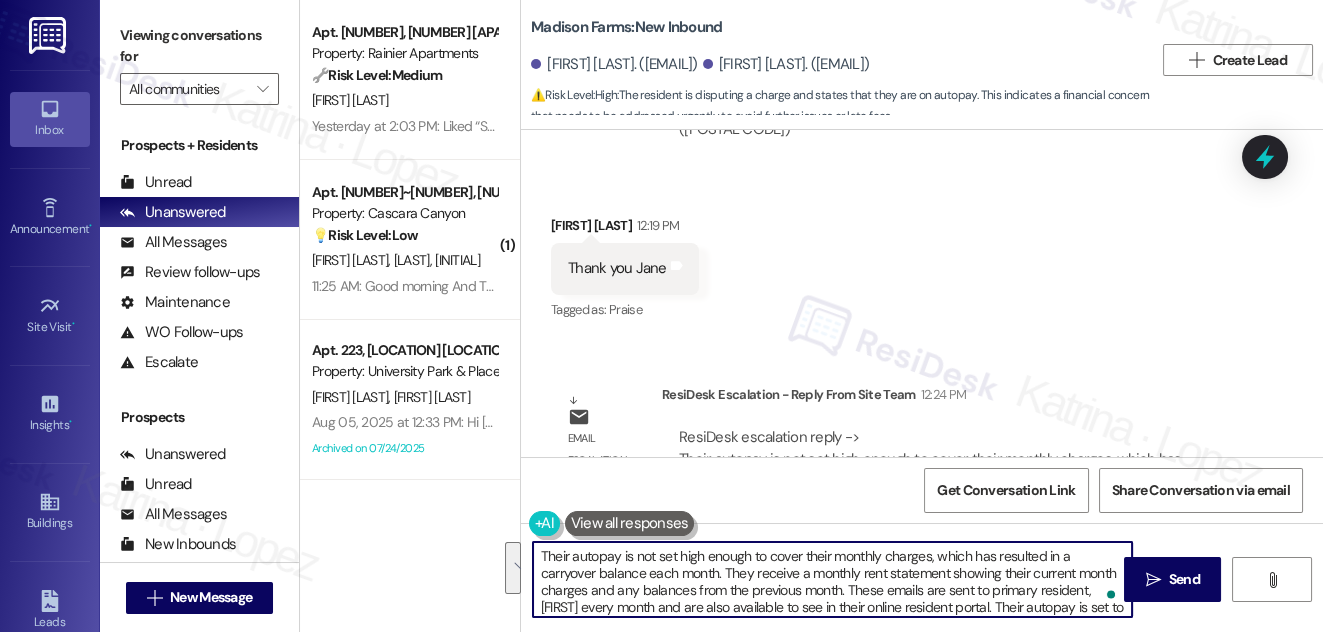 scroll, scrollTop: 16, scrollLeft: 0, axis: vertical 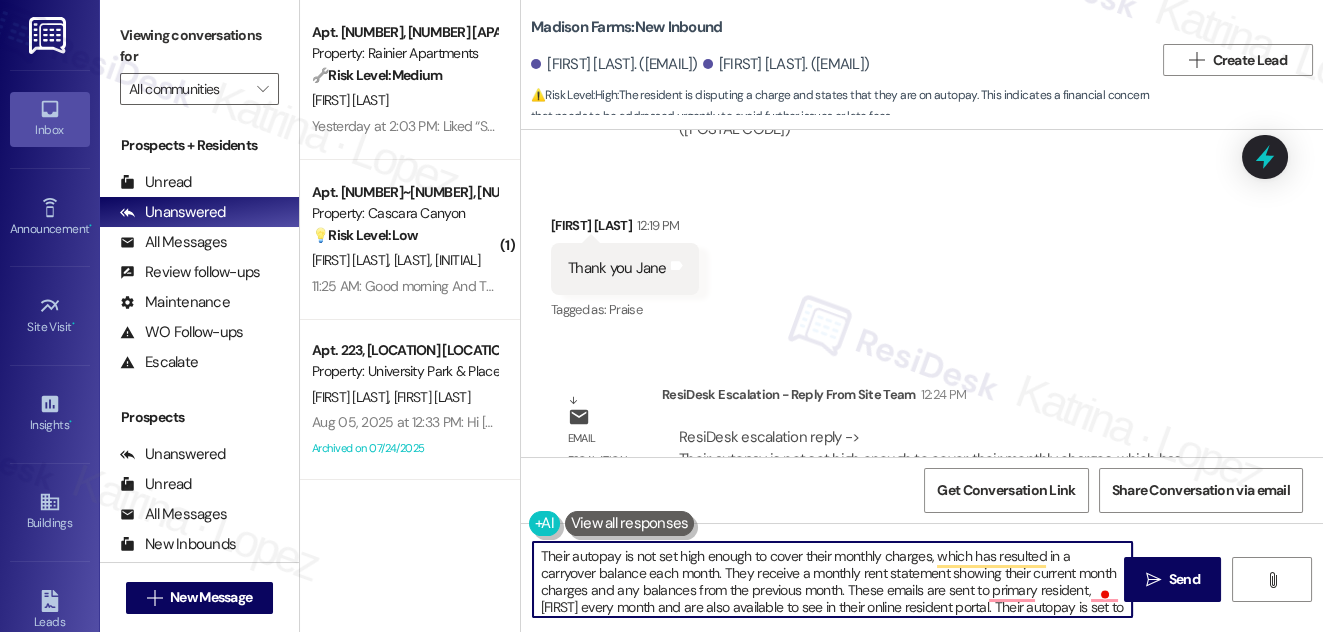 click on "Their autopay is not set high enough to cover their monthly charges, which has resulted in a carryover balance each month. They receive a monthly rent statement showing their current month charges and any balances from the previous month. These emails are sent to primary resident, [FIRST] every month and are also available to see in their online resident portal. Their autopay is set to $2256 which only covers their rent and trash, not their utilities." at bounding box center [833, 579] 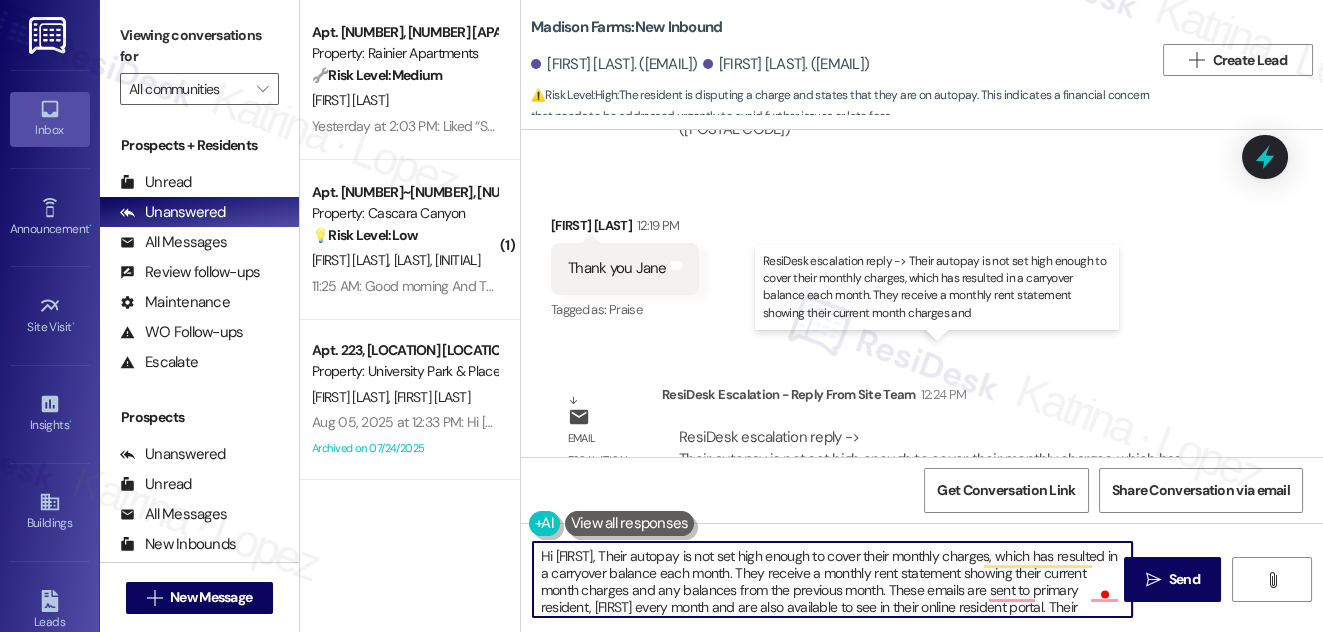 click on "ResiDesk escalation reply ->
Their autopay is not set high enough to cover their monthly charges, which has resulted in a carryover balance each month. They receive a monthly rent statement showing their current month charges and ResiDesk escalation reply ->
Their autopay is not set high enough to cover their monthly charges, which has resulted in a carryover balance each month. They receive a monthly rent statement showing their current month charges and" at bounding box center [944, 469] 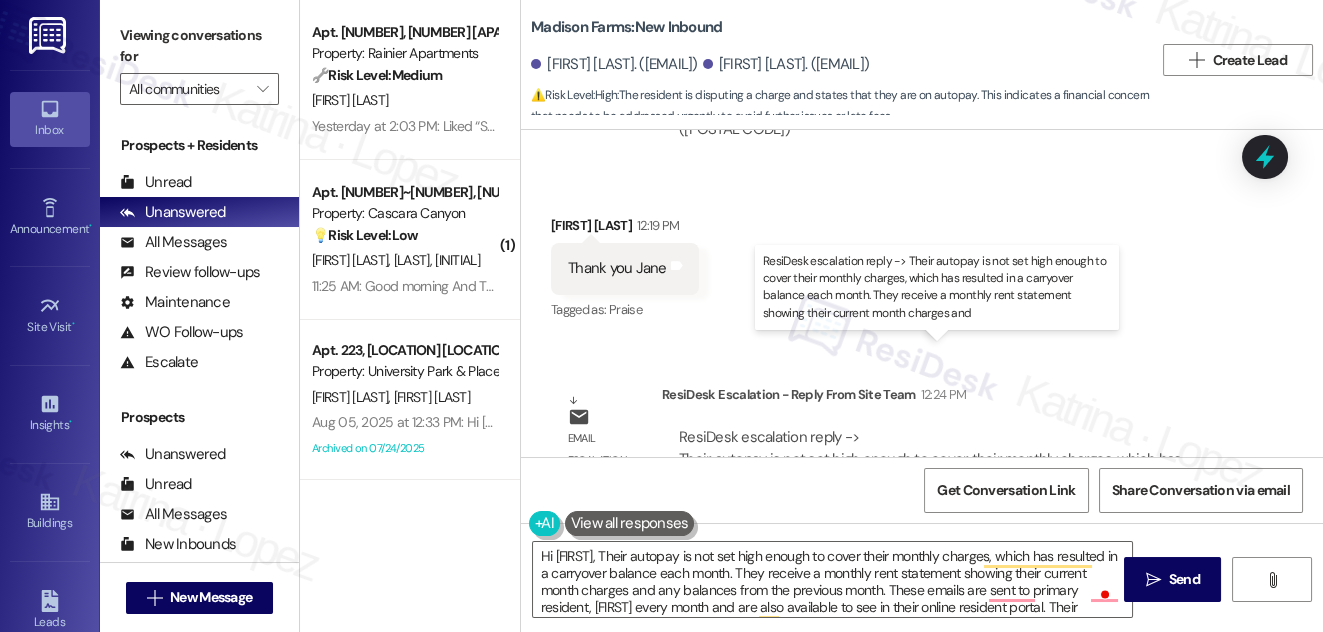 click on "ResiDesk escalation reply ->
Their autopay is not set high enough to cover their monthly charges, which has resulted in a carryover balance each month. They receive a monthly rent statement showing their current month charges and ResiDesk escalation reply ->
Their autopay is not set high enough to cover their monthly charges, which has resulted in a carryover balance each month. They receive a monthly rent statement showing their current month charges and" at bounding box center (944, 469) 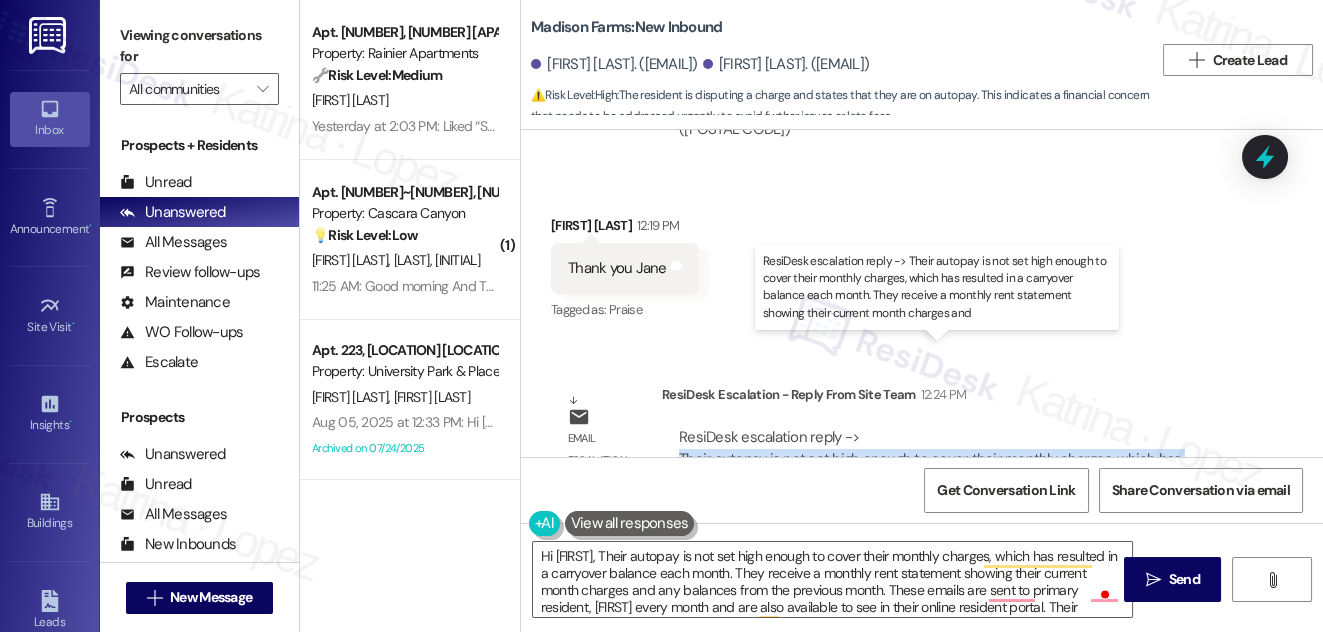 click on "ResiDesk escalation reply ->
Their autopay is not set high enough to cover their monthly charges, which has resulted in a carryover balance each month. They receive a monthly rent statement showing their current month charges and ResiDesk escalation reply ->
Their autopay is not set high enough to cover their monthly charges, which has resulted in a carryover balance each month. They receive a monthly rent statement showing their current month charges and" at bounding box center [944, 469] 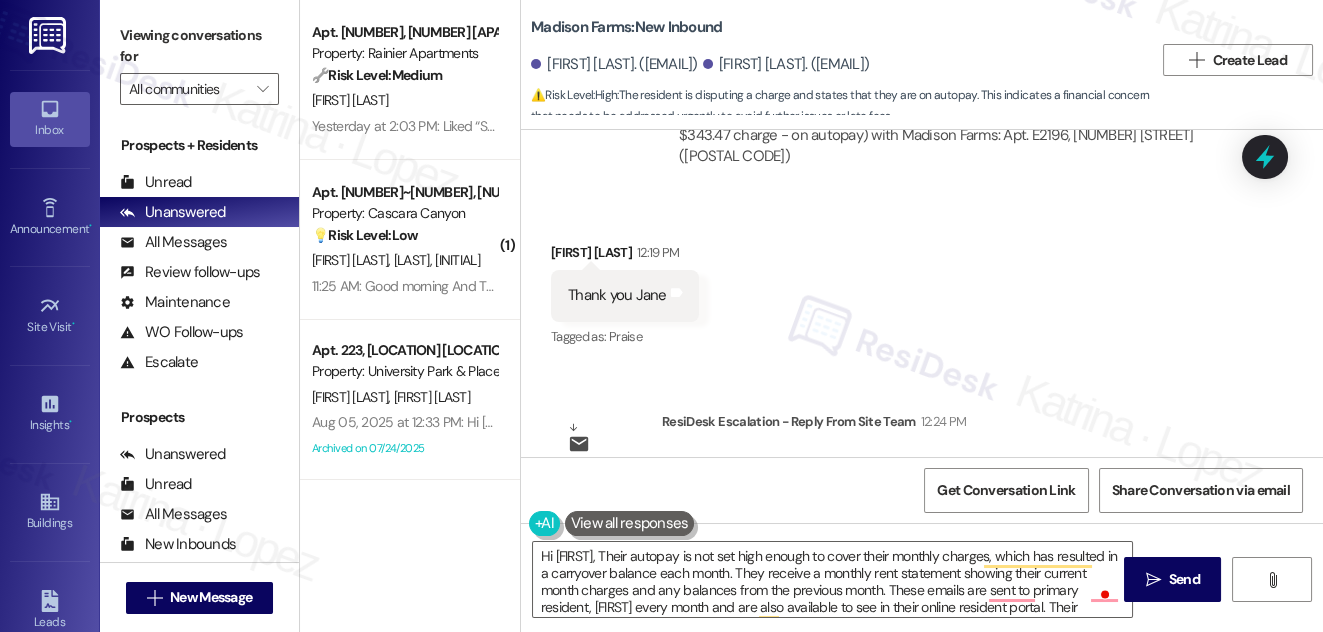 scroll, scrollTop: 5136, scrollLeft: 0, axis: vertical 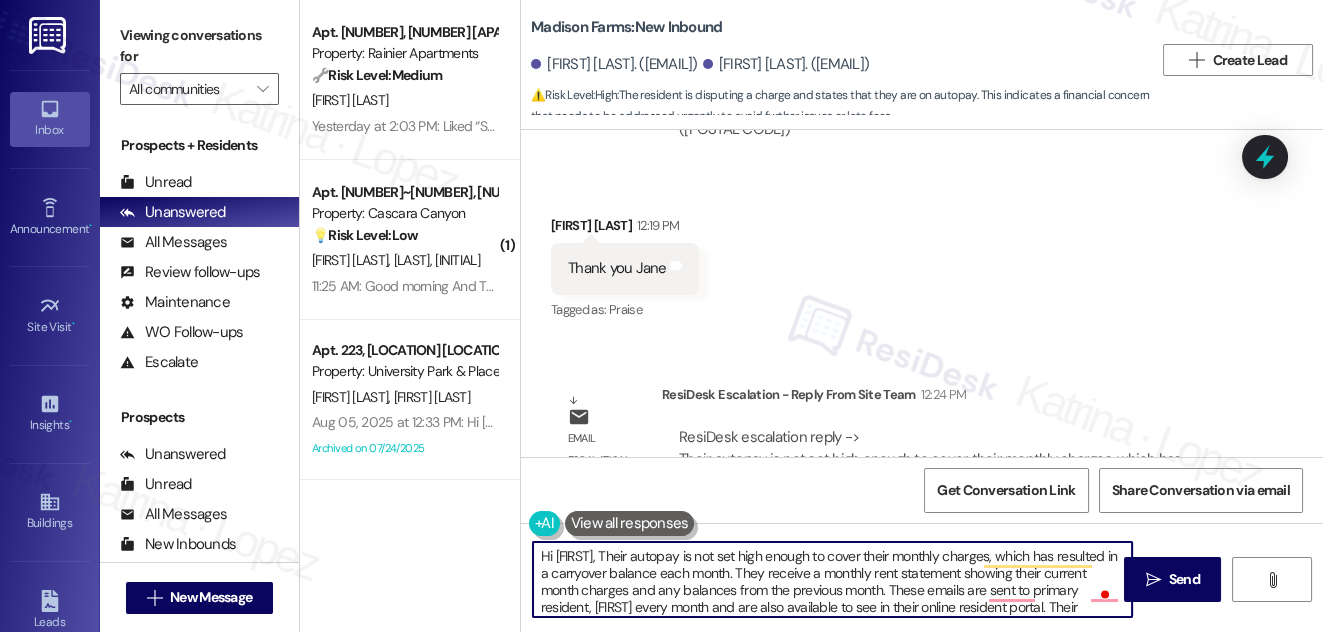 drag, startPoint x: 586, startPoint y: 551, endPoint x: 631, endPoint y: 551, distance: 45 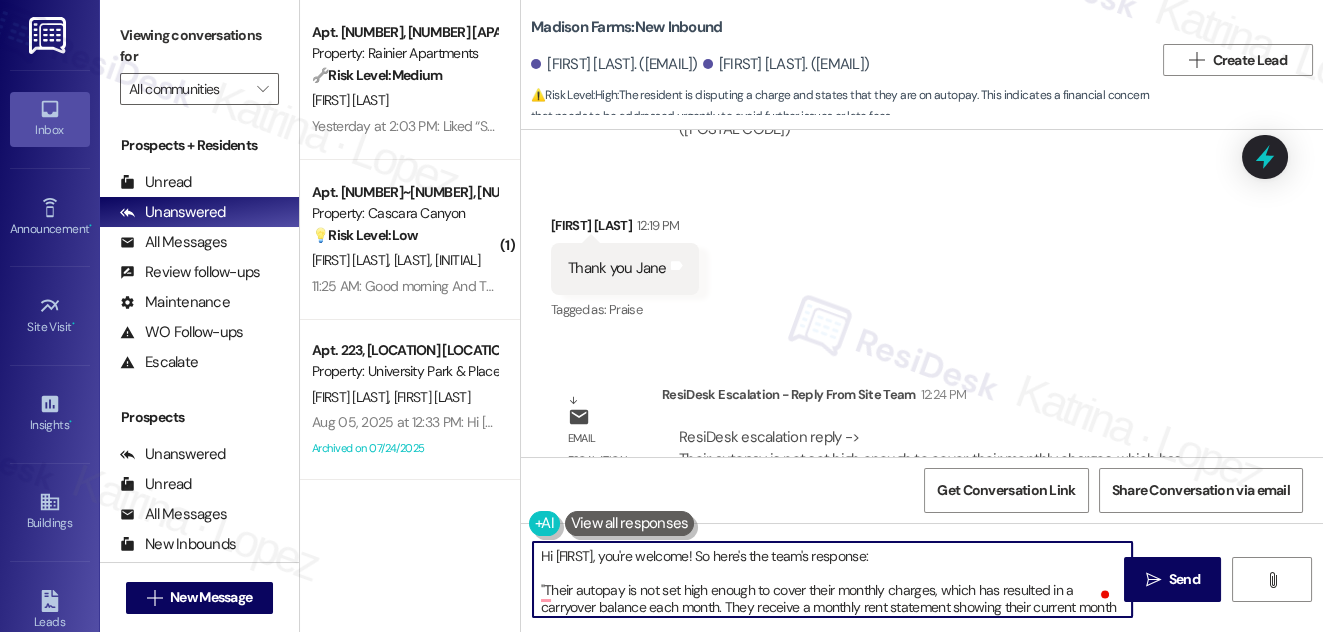 scroll, scrollTop: 39, scrollLeft: 0, axis: vertical 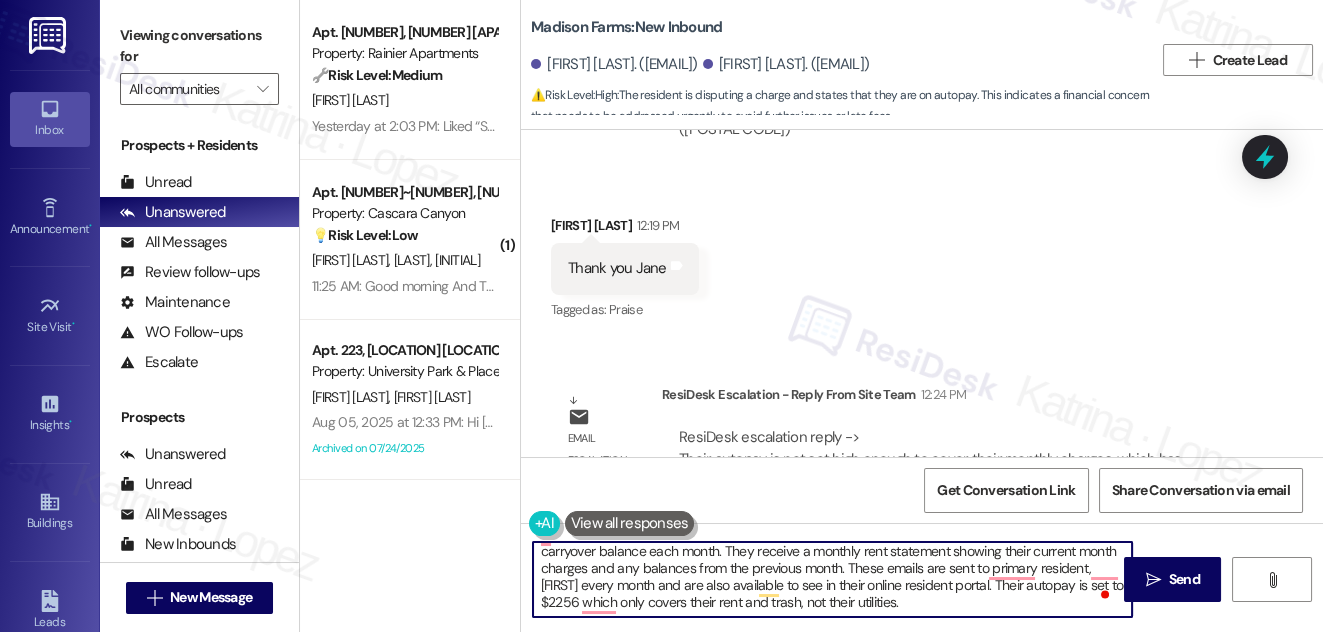 click on "Hi [FIRST], you're welcome! So here's the team's response:
"Their autopay is not set high enough to cover their monthly charges, which has resulted in a carryover balance each month. They receive a monthly rent statement showing their current month charges and any balances from the previous month. These emails are sent to primary resident, [FIRST] every month and are also available to see in their online resident portal. Their autopay is set to $2256 which only covers their rent and trash, not their utilities." at bounding box center [833, 579] 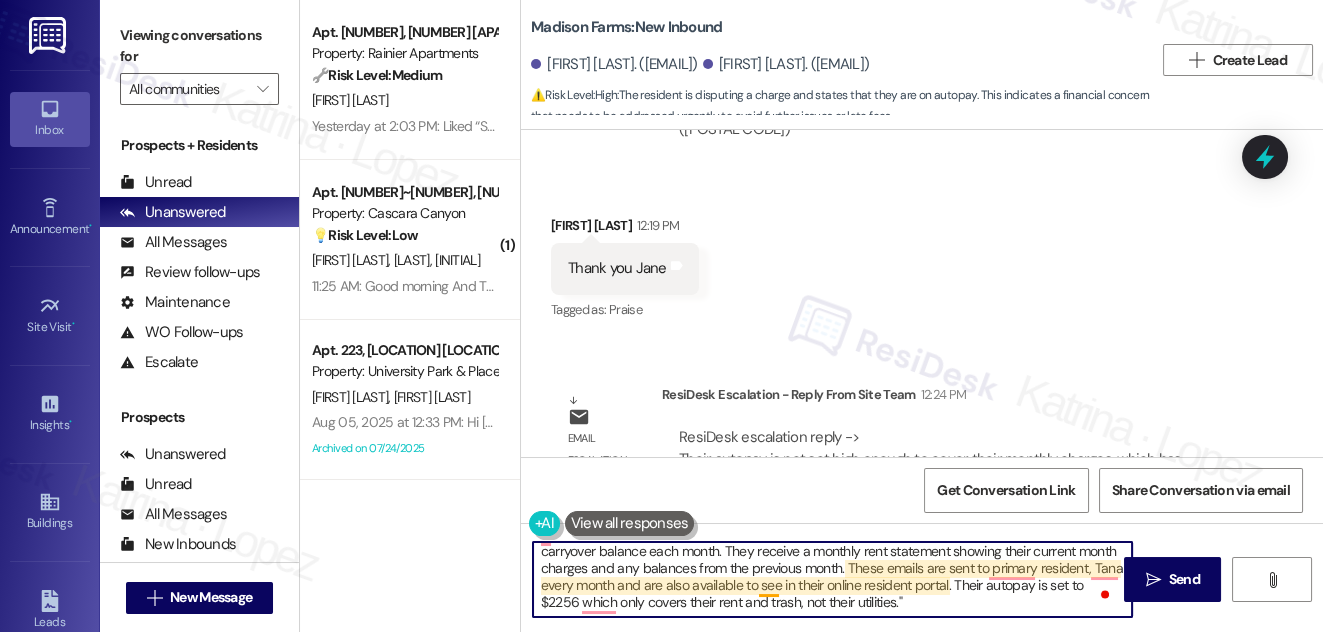 scroll, scrollTop: 16, scrollLeft: 0, axis: vertical 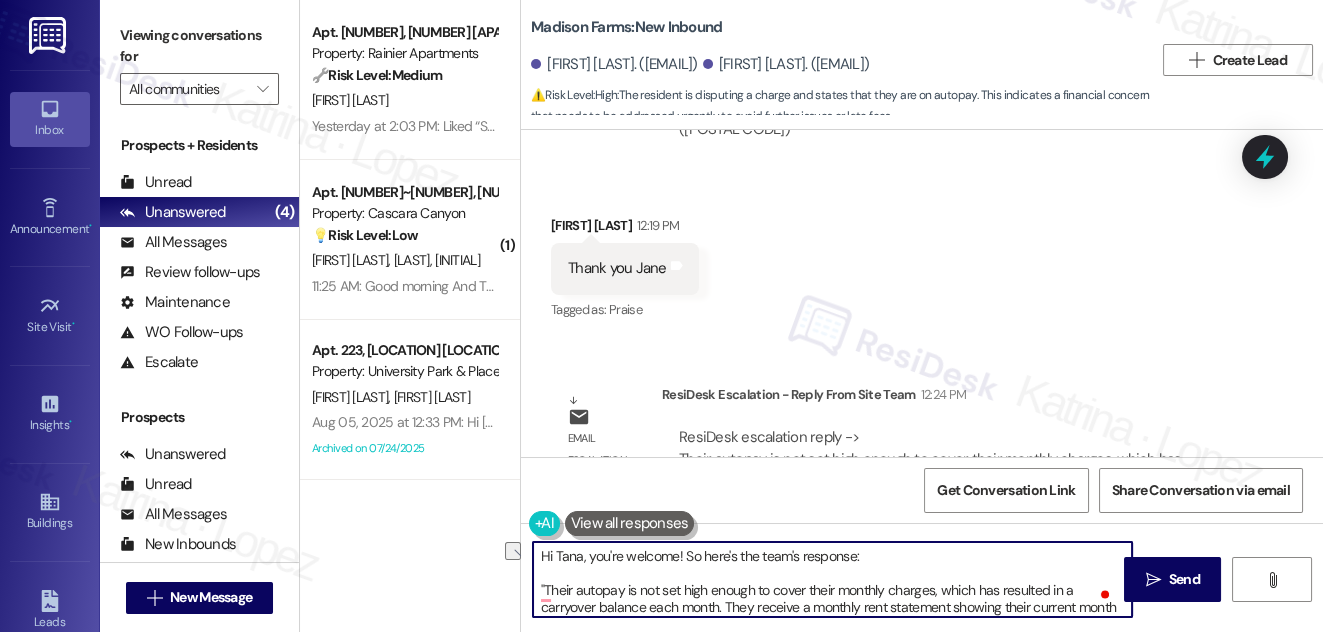 drag, startPoint x: 683, startPoint y: 557, endPoint x: 867, endPoint y: 564, distance: 184.1331 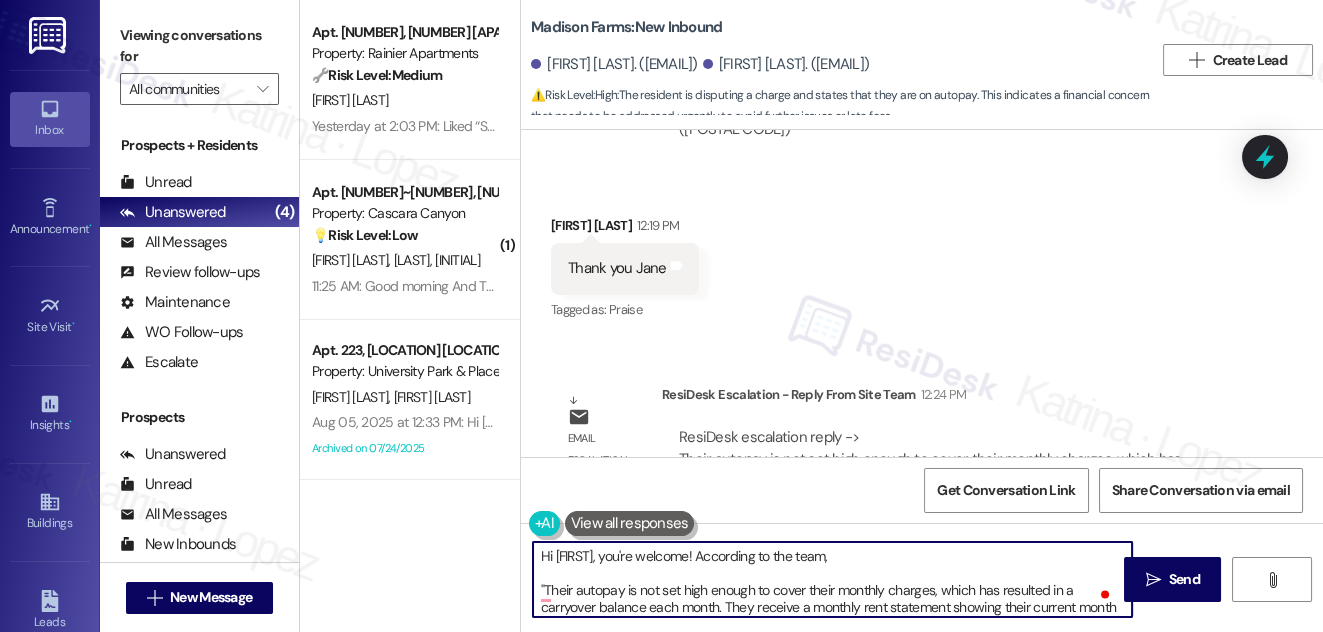 drag, startPoint x: 572, startPoint y: 588, endPoint x: 511, endPoint y: 578, distance: 61.81424 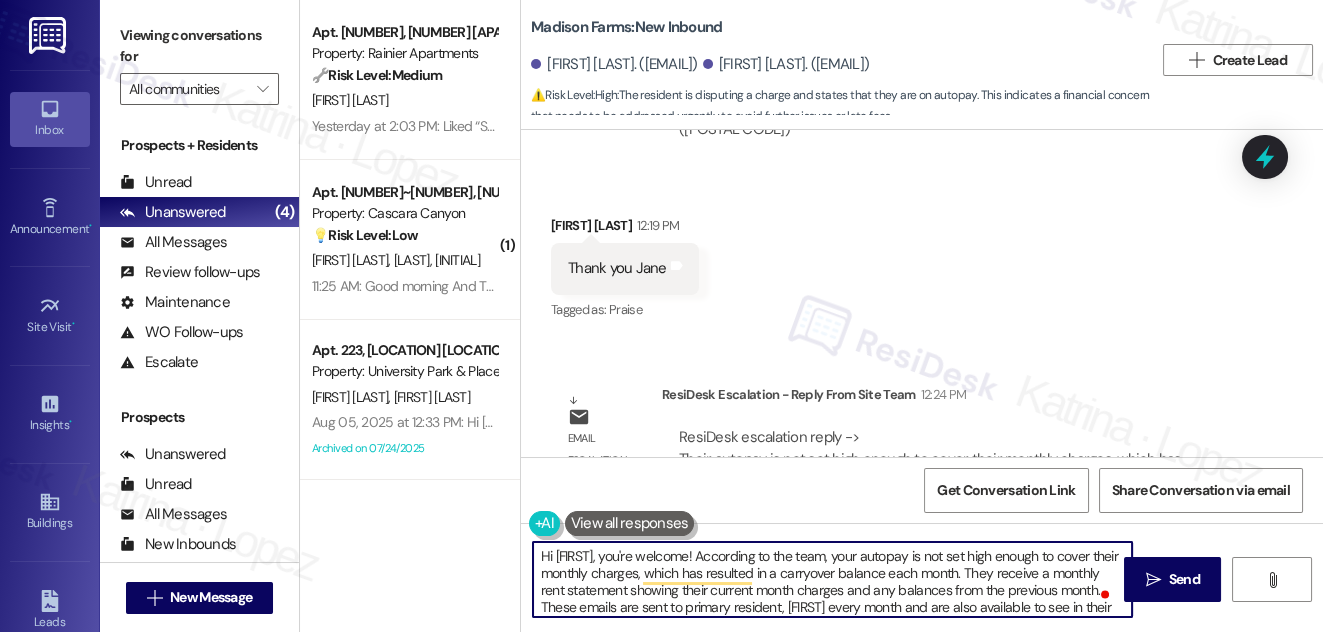 click on "Hi [FIRST], you're welcome! According to the team, your autopay is not set high enough to cover their monthly charges, which has resulted in a carryover balance each month. They receive a monthly rent statement showing their current month charges and any balances from the previous month. These emails are sent to primary resident, [FIRST] every month and are also available to see in their online resident portal. Their autopay is set to $2256 which only covers their rent and trash, not their utilities."" at bounding box center [833, 579] 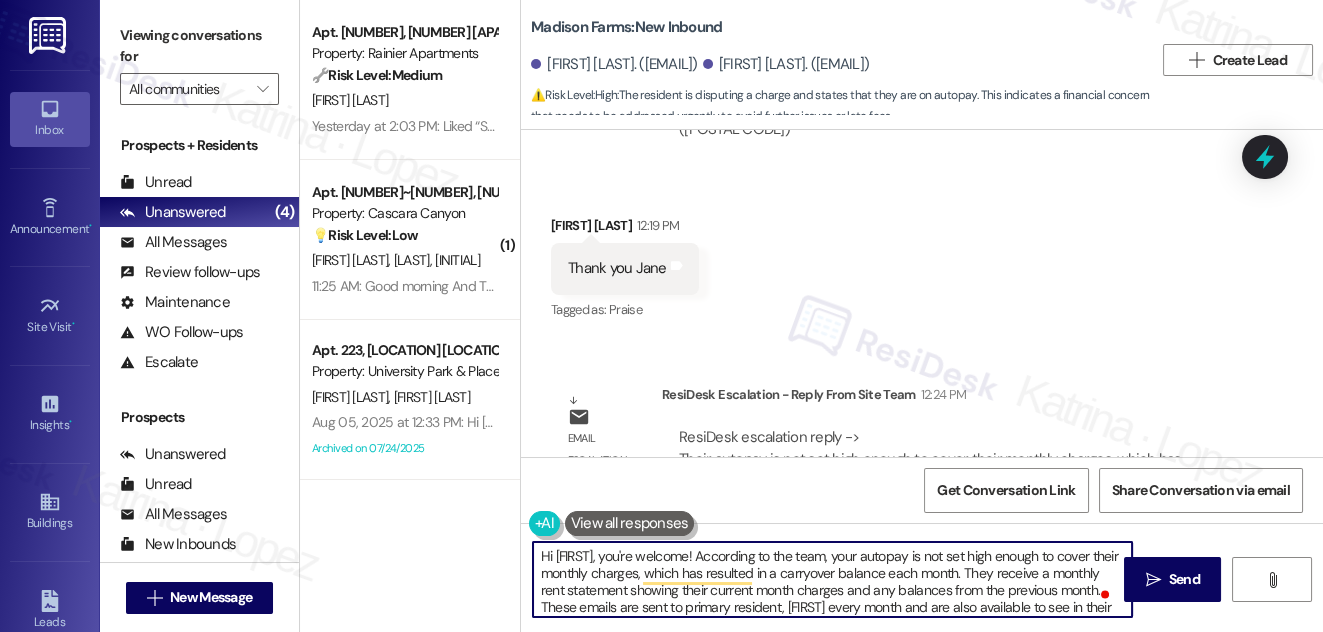 click on "Hi [FIRST], you're welcome! According to the team, your autopay is not set high enough to cover their monthly charges, which has resulted in a carryover balance each month. They receive a monthly rent statement showing their current month charges and any balances from the previous month. These emails are sent to primary resident, [FIRST] every month and are also available to see in their online resident portal. Their autopay is set to $2256 which only covers their rent and trash, not their utilities."" at bounding box center [833, 579] 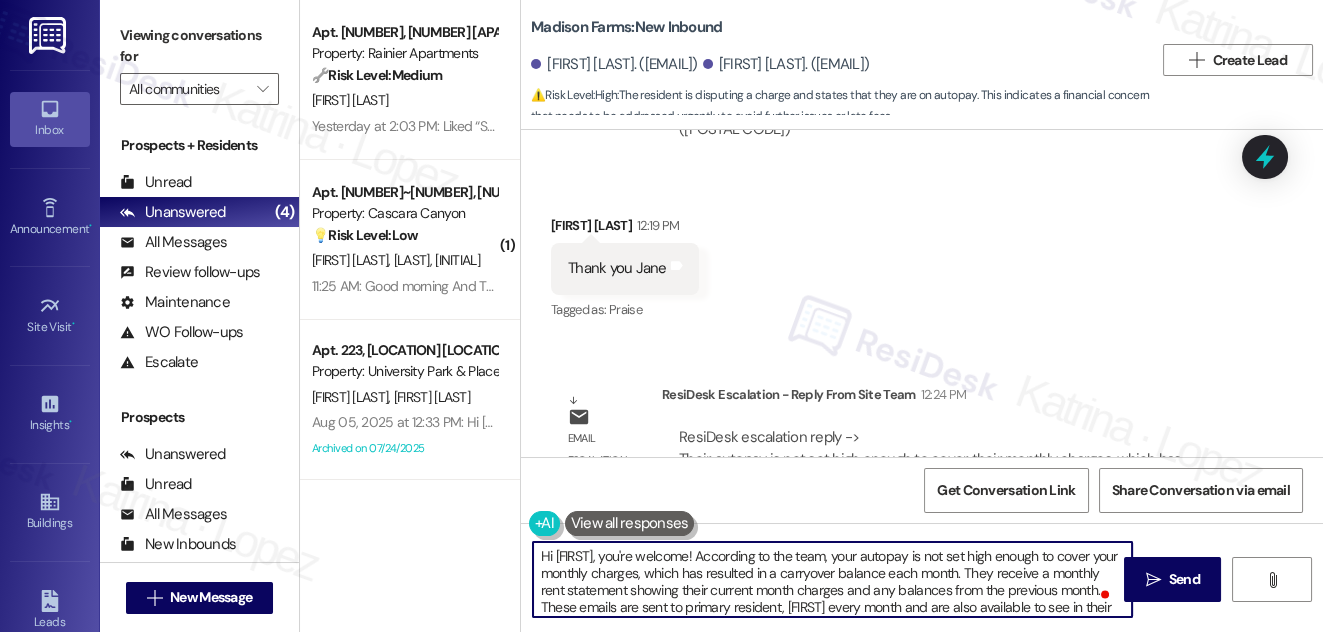 click on "Hi [FIRST], you're welcome! According to the team, your autopay is not set high enough to cover your monthly charges, which has resulted in a carryover balance each month. They receive a monthly rent statement showing their current month charges and any balances from the previous month. These emails are sent to primary resident, [FIRST] every month and are also available to see in their online resident portal. Their autopay is set to $2256 which only covers their rent and trash, not their utilities." at bounding box center (833, 579) 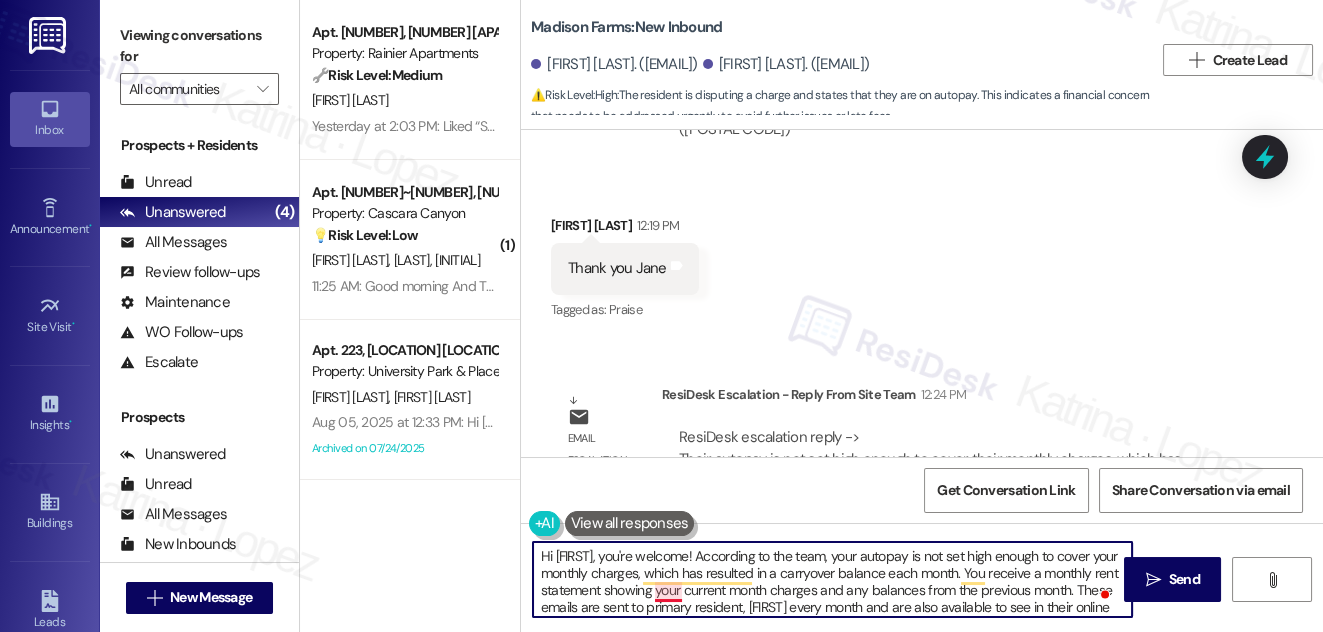 click on "Hi [FIRST], you're welcome! According to the team, your autopay is not set high enough to cover your monthly charges, which has resulted in a carryover balance each month. You receive a monthly rent statement showing your current month charges and any balances from the previous month. These emails are sent to primary resident, [FIRST] every month and are also available to see in their online resident portal. Their autopay is set to $2256 which only covers their rent and trash, not their utilities." at bounding box center [833, 579] 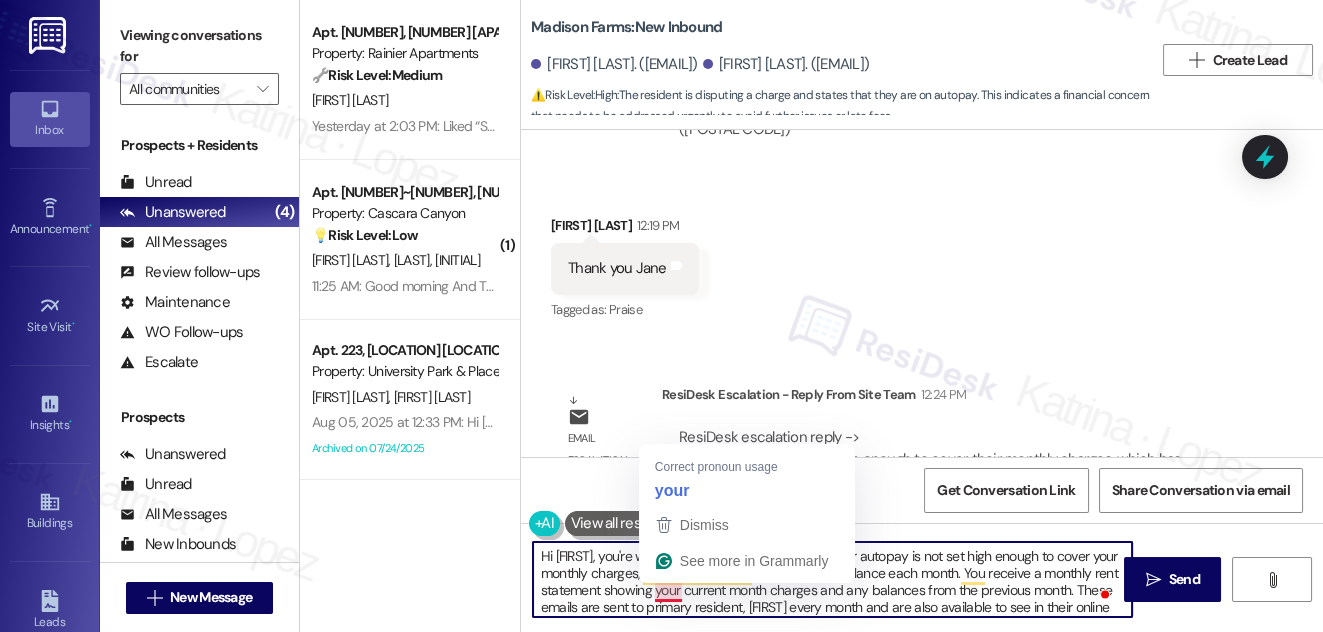 click on "Hi [FIRST], you're welcome! According to the team, your autopay is not set high enough to cover your monthly charges, which has resulted in a carryover balance each month. You receive a monthly rent statement showing your current month charges and any balances from the previous month. These emails are sent to primary resident, [FIRST] every month and are also available to see in their online resident portal. Their autopay is set to $2256 which only covers their rent and trash, not their utilities." at bounding box center [833, 579] 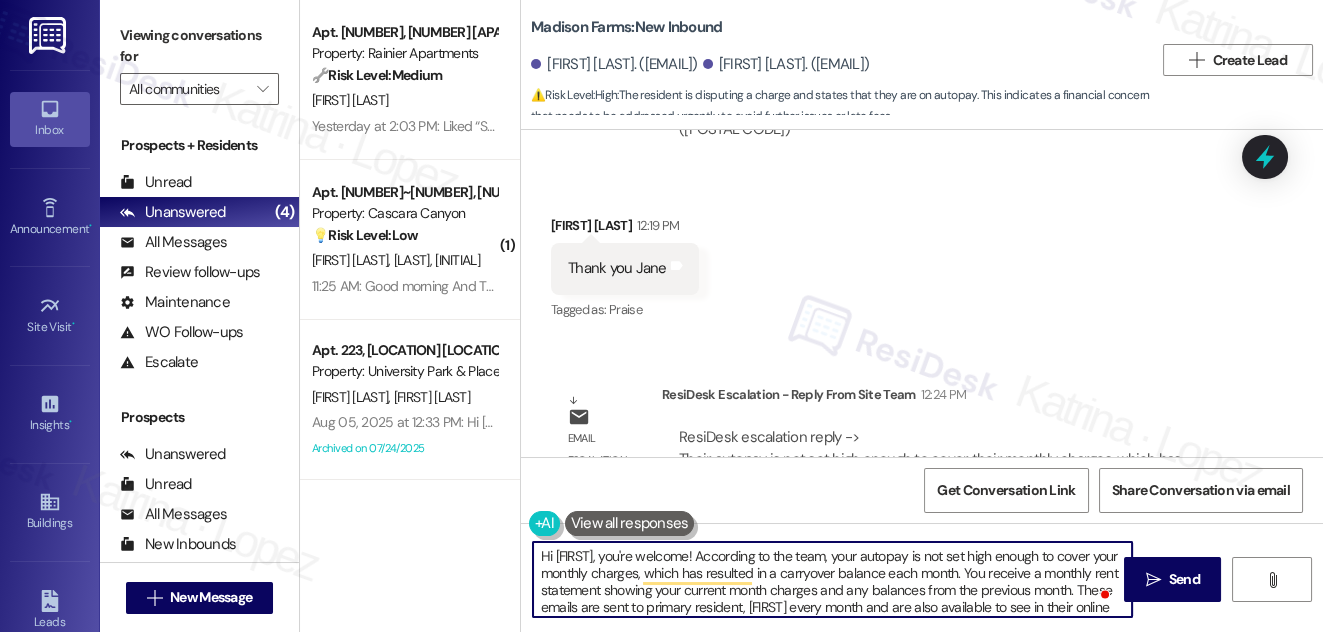 scroll, scrollTop: 25, scrollLeft: 0, axis: vertical 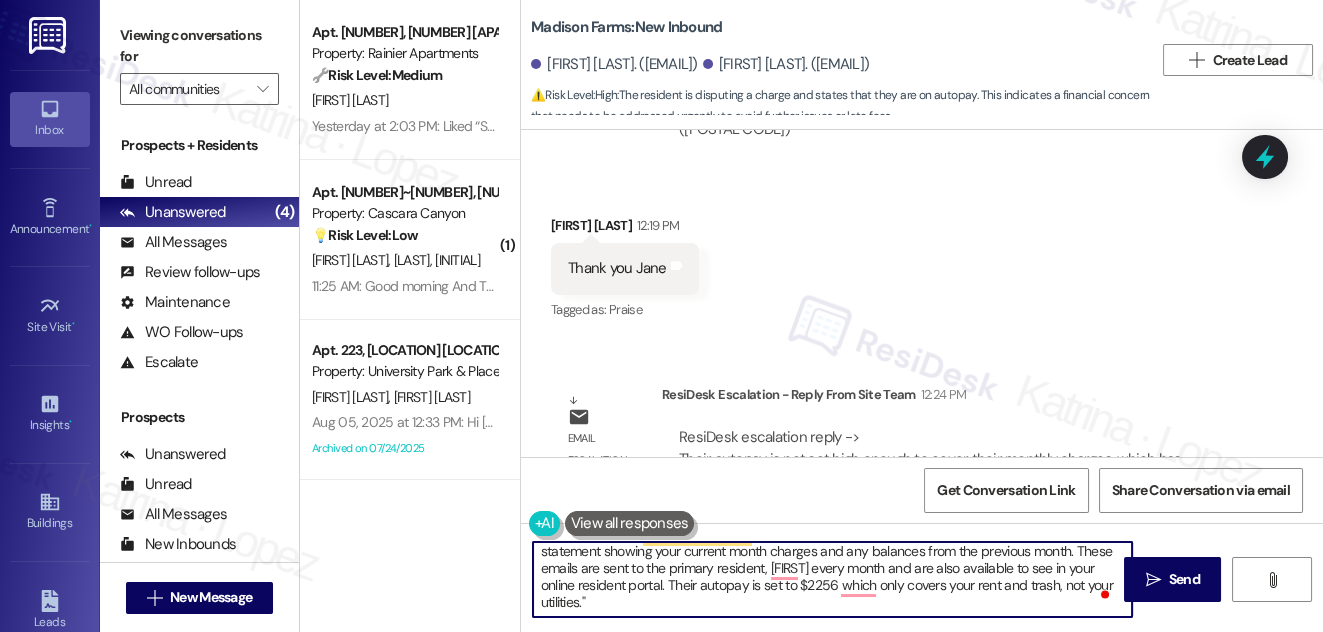 click on "Hi [FIRST], you're welcome! According to the team, your autopay is not set high enough to cover your monthly charges, which has resulted in a carryover balance each month. You receive a monthly rent statement showing your current month charges and any balances from the previous month. These emails are sent to the primary resident, [FIRST] every month and are also available to see in your online resident portal. Their autopay is set to $2256 which only covers your rent and trash, not your utilities."" at bounding box center (833, 579) 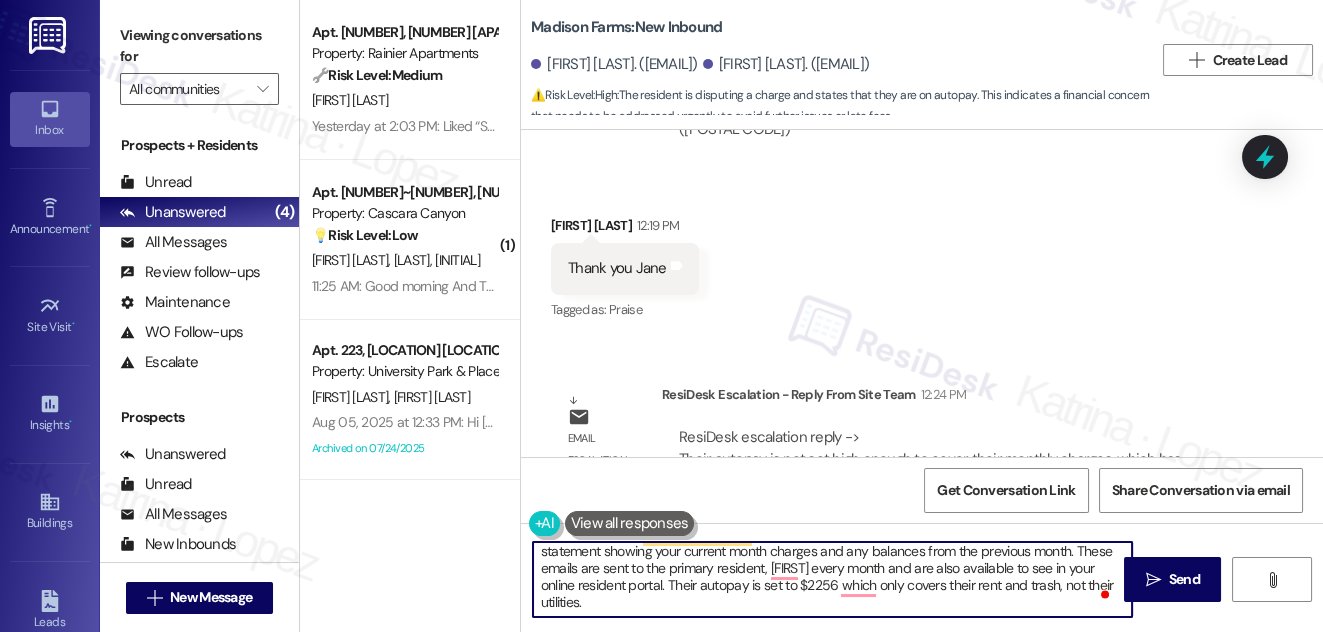 click on "Hi [FIRST], you're welcome! According to the team, your autopay is not set high enough to cover your monthly charges, which has resulted in a carryover balance each month. You receive a monthly rent statement showing your current month charges and any balances from the previous month. These emails are sent to the primary resident, [FIRST] every month and are also available to see in your online resident portal. Their autopay is set to $2256 which only covers their rent and trash, not their utilities." at bounding box center [833, 579] 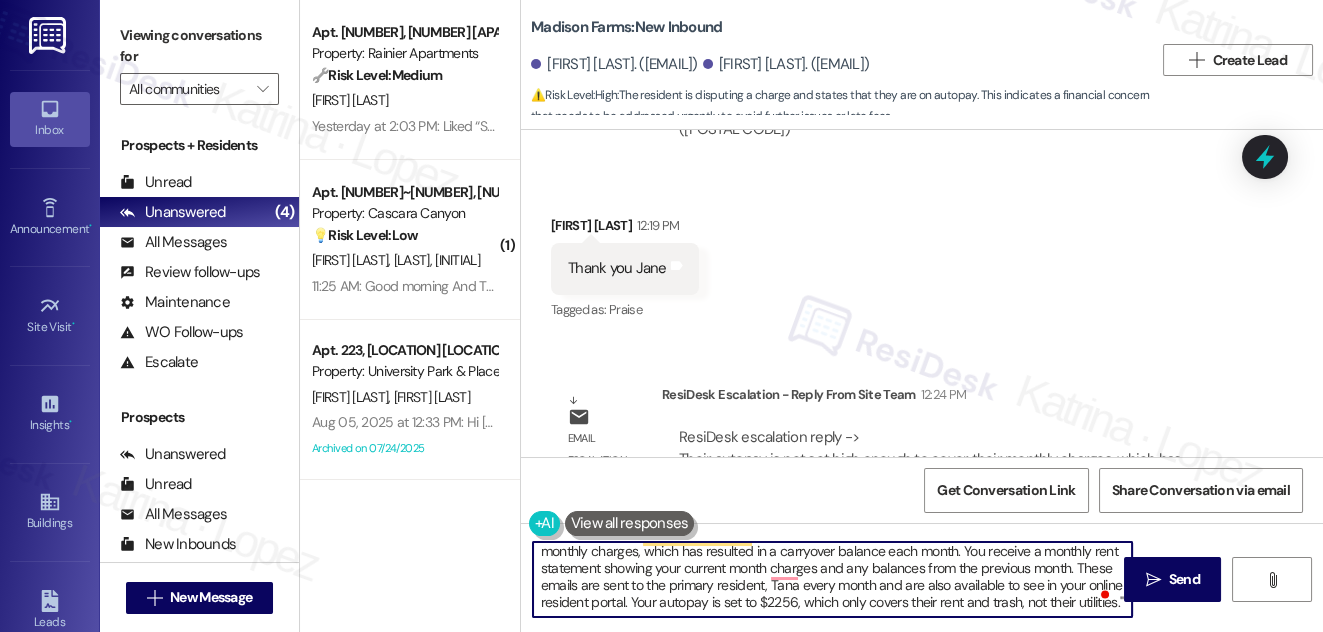 click on "Hi Tana, you're welcome! According to the team, your autopay is not set high enough to cover your monthly charges, which has resulted in a carryover balance each month. You receive a monthly rent statement showing your current month charges and any balances from the previous month. These emails are sent to the primary resident, Tana every month and are also available to see in your online resident portal. Your autopay is set to $2256, which only covers their rent and trash, not their utilities."" at bounding box center (833, 579) 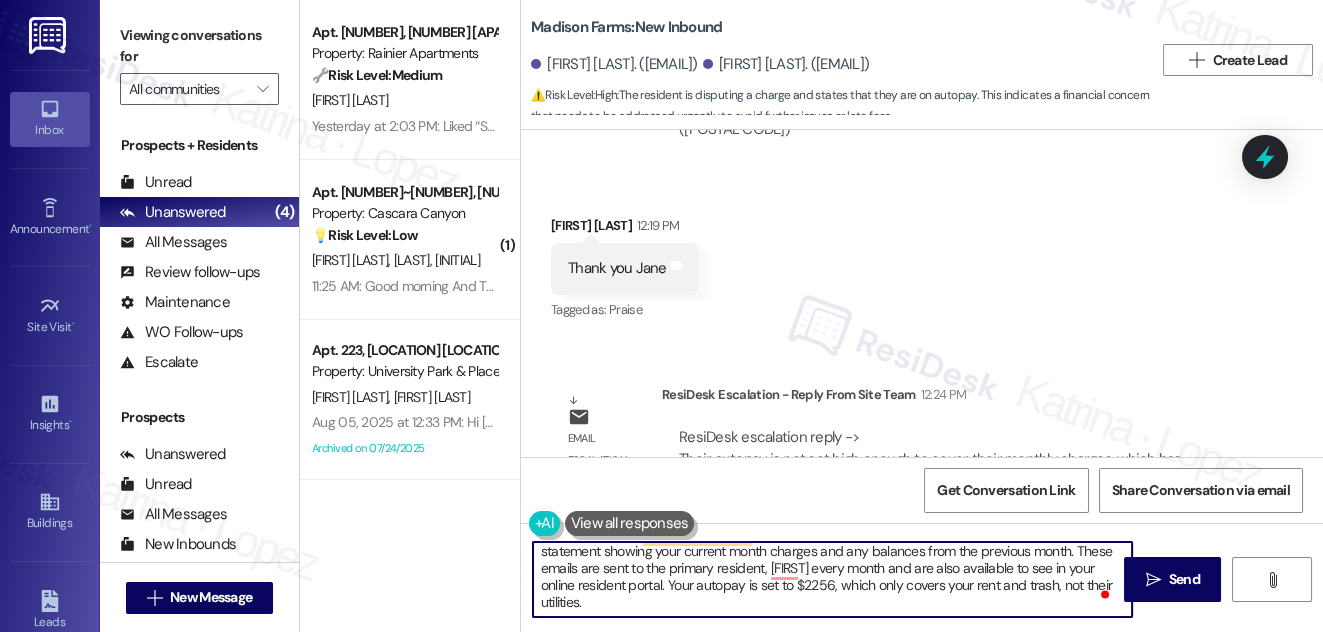 click on "Hi [FIRST], you're welcome! According to the team, your autopay is not set high enough to cover your monthly charges, which has resulted in a carryover balance each month. You receive a monthly rent statement showing your current month charges and any balances from the previous month. These emails are sent to the primary resident, [FIRST] every month and are also available to see in your online resident portal. Your autopay is set to $2256, which only covers your rent and trash, not their utilities." at bounding box center [833, 579] 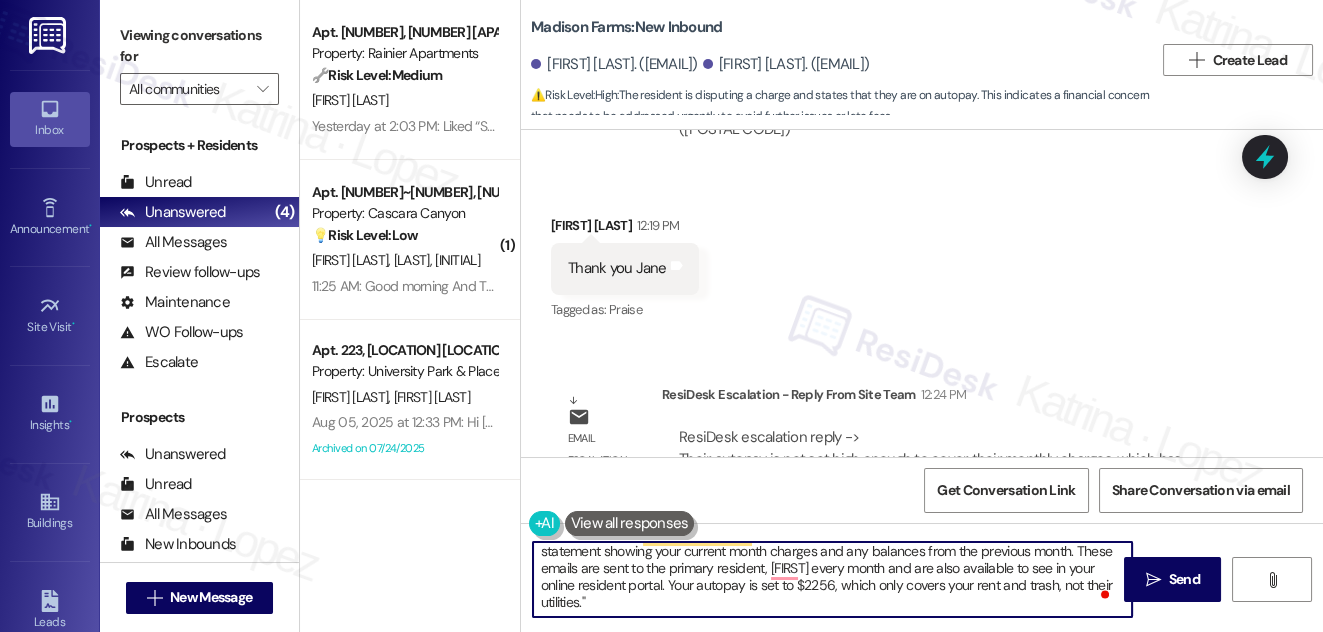 click on "Hi [FIRST], you're welcome! According to the team, your autopay is not set high enough to cover your monthly charges, which has resulted in a carryover balance each month. You receive a monthly rent statement showing your current month charges and any balances from the previous month. These emails are sent to the primary resident, [FIRST] every month and are also available to see in your online resident portal. Your autopay is set to $2256, which only covers your rent and trash, not their utilities."" at bounding box center (833, 579) 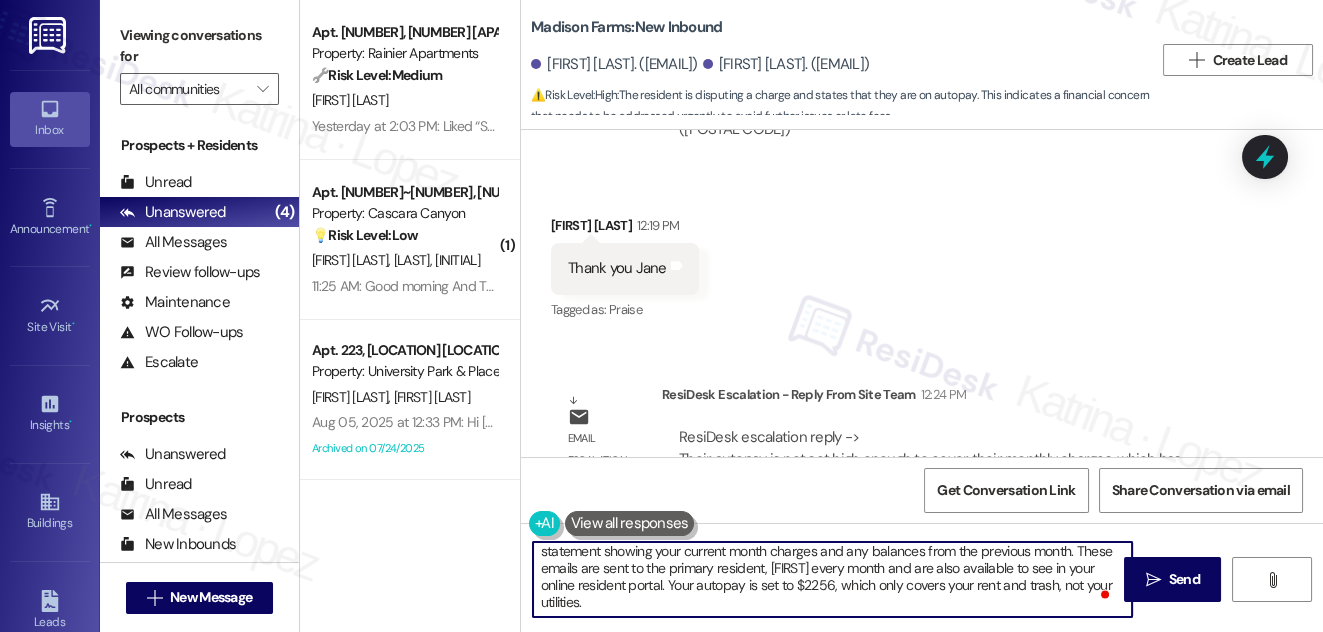 scroll, scrollTop: 0, scrollLeft: 0, axis: both 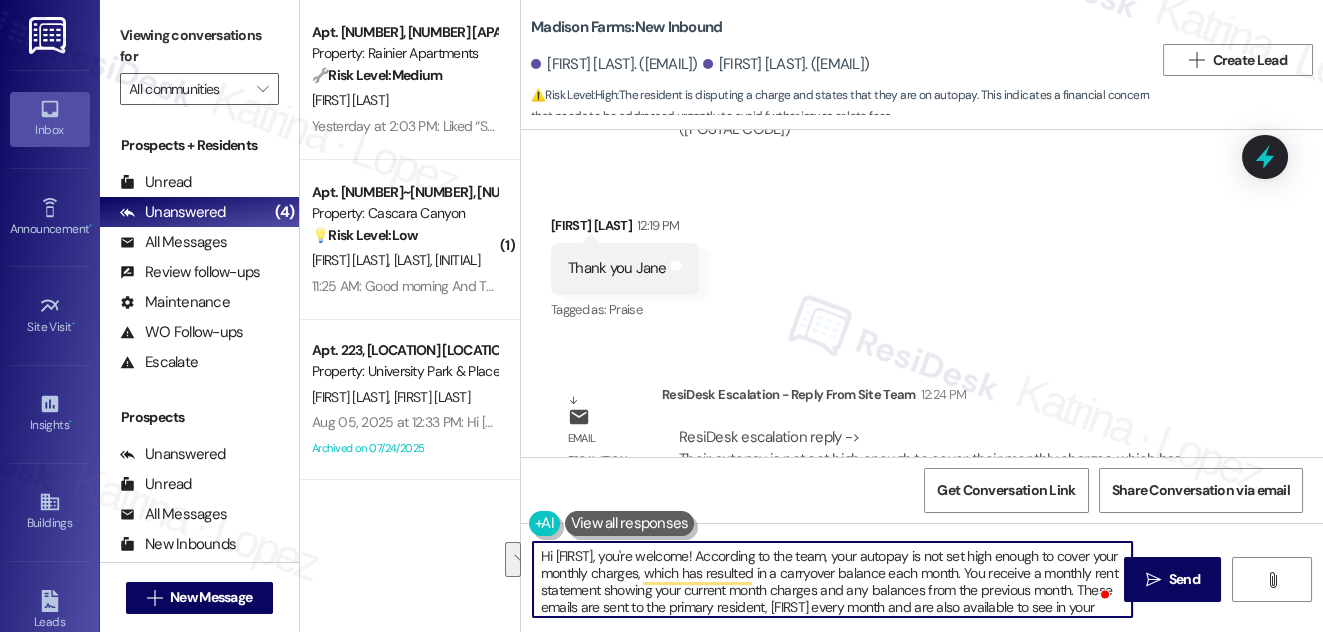 drag, startPoint x: 909, startPoint y: 555, endPoint x: 917, endPoint y: 572, distance: 18.788294 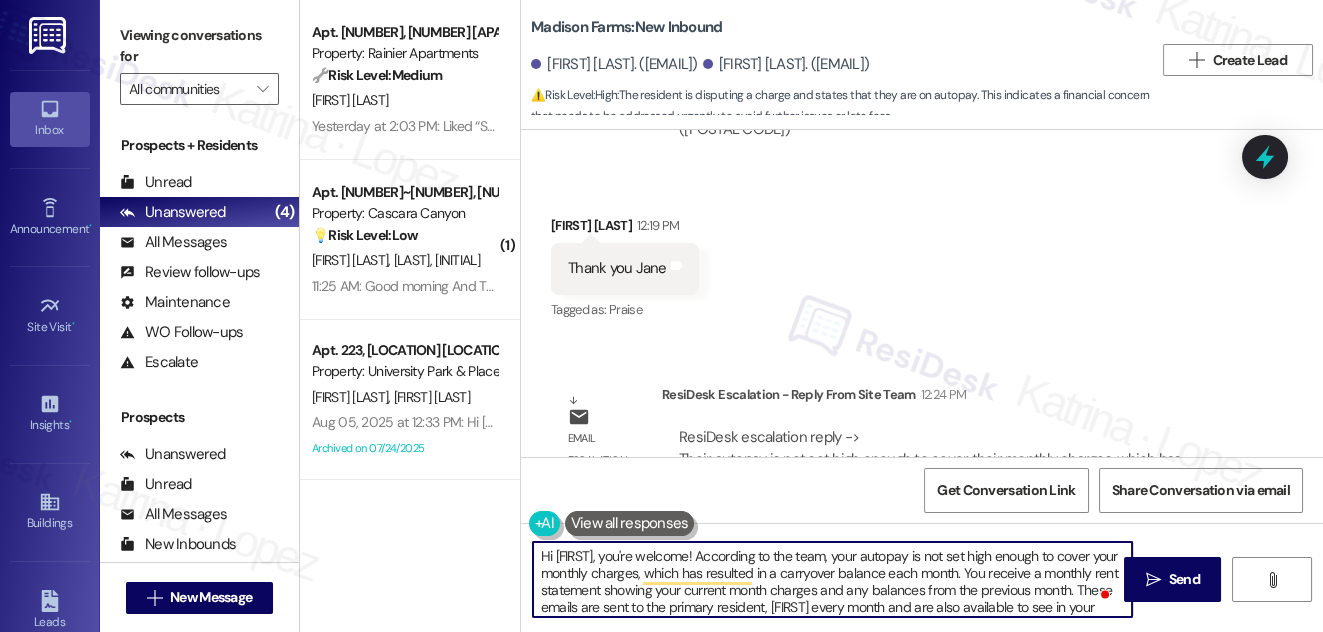 scroll, scrollTop: 16, scrollLeft: 0, axis: vertical 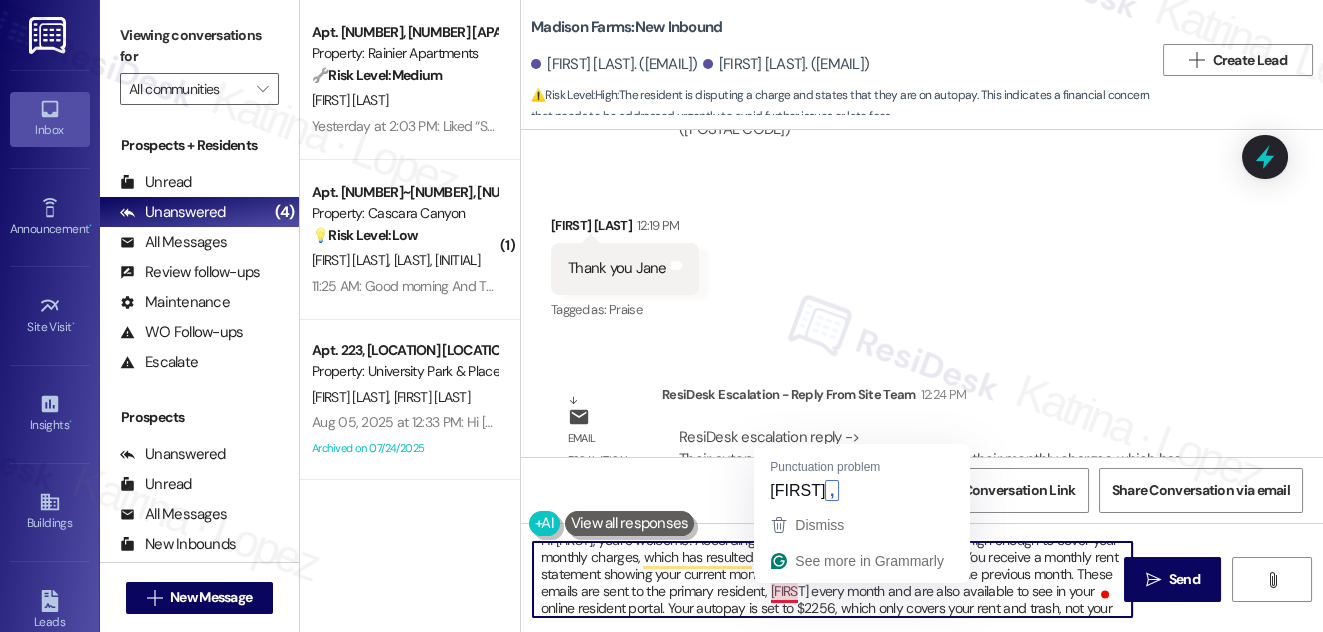 click on "Hi [FIRST], you're welcome! According to the team, your autopay is not set high enough to cover your monthly charges, which has resulted in a carryover balance each month. You receive a monthly rent statement showing your current month charges and any balances from the previous month. These emails are sent to the primary resident, [FIRST] every month and are also available to see in your online resident portal. Your autopay is set to $2256, which only covers your rent and trash, not your utilities." at bounding box center (833, 579) 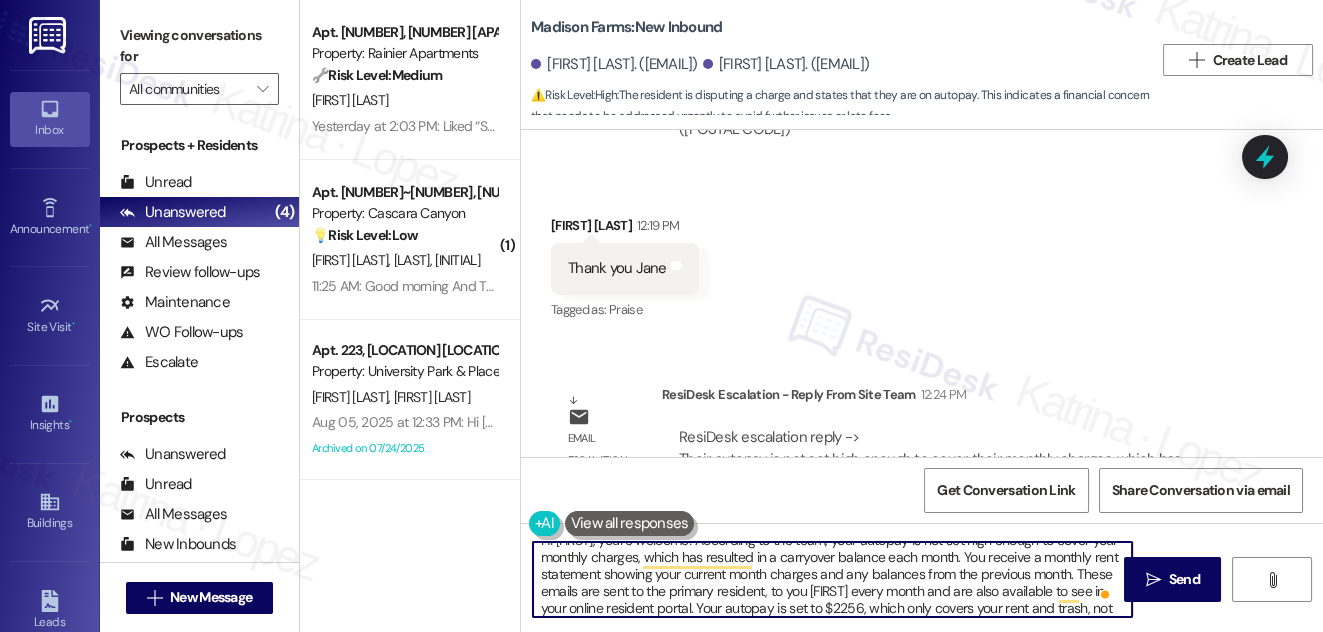 click on "Hi [FIRST], you're welcome! According to the team, your autopay is not set high enough to cover your monthly charges, which has resulted in a carryover balance each month. You receive a monthly rent statement showing your current month charges and any balances from the previous month. These emails are sent to the primary resident, to you [FIRST] every month and are also available to see in your online resident portal. Your autopay is set to $2256, which only covers your rent and trash, not your utilities." at bounding box center (833, 579) 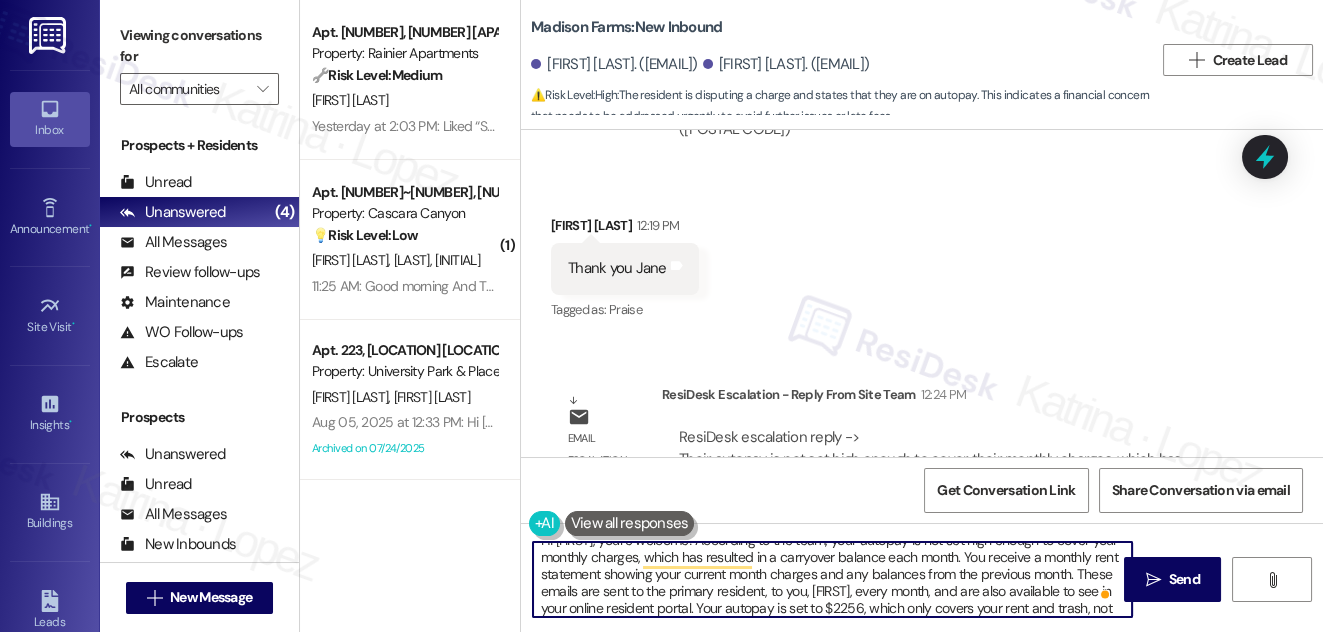 scroll, scrollTop: 39, scrollLeft: 0, axis: vertical 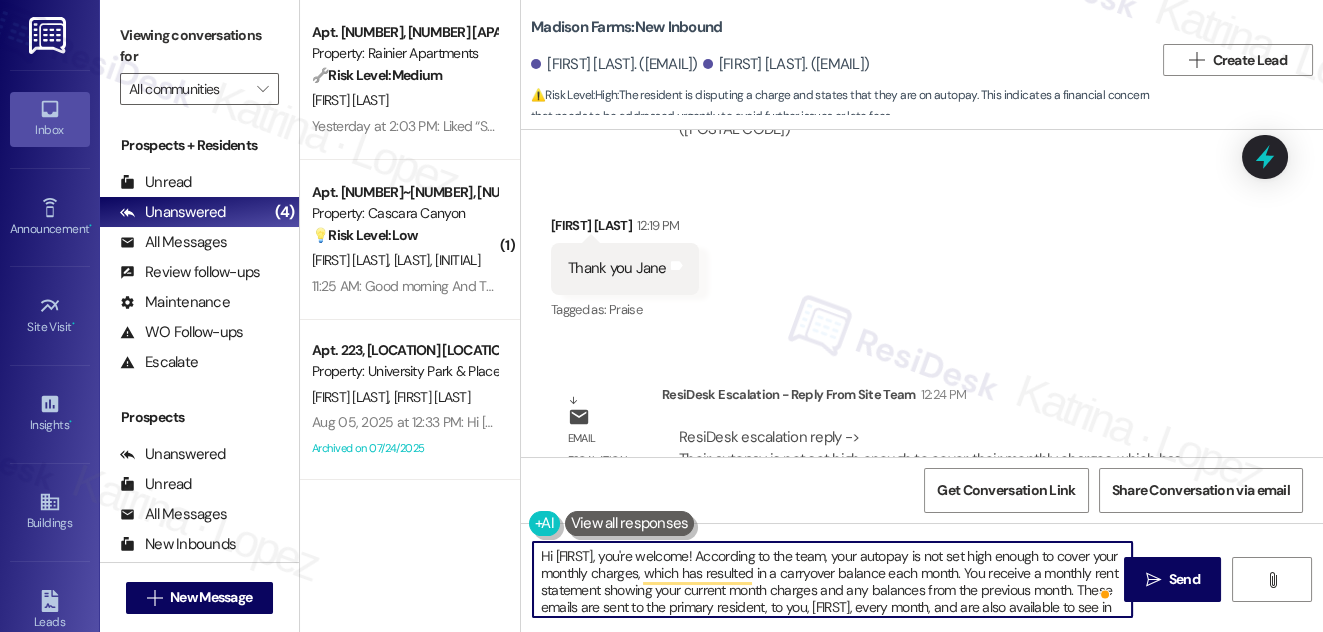 click on "Hi [FIRST], you're welcome! According to the team, your autopay is not set high enough to cover your monthly charges, which has resulted in a carryover balance each month. You receive a monthly rent statement showing your current month charges and any balances from the previous month. These emails are sent to the primary resident, to you, [FIRST], every month, and are also available to see in your online resident portal. Your autopay is set to $2256, which only covers your rent and trash, not your utilities." at bounding box center [833, 579] 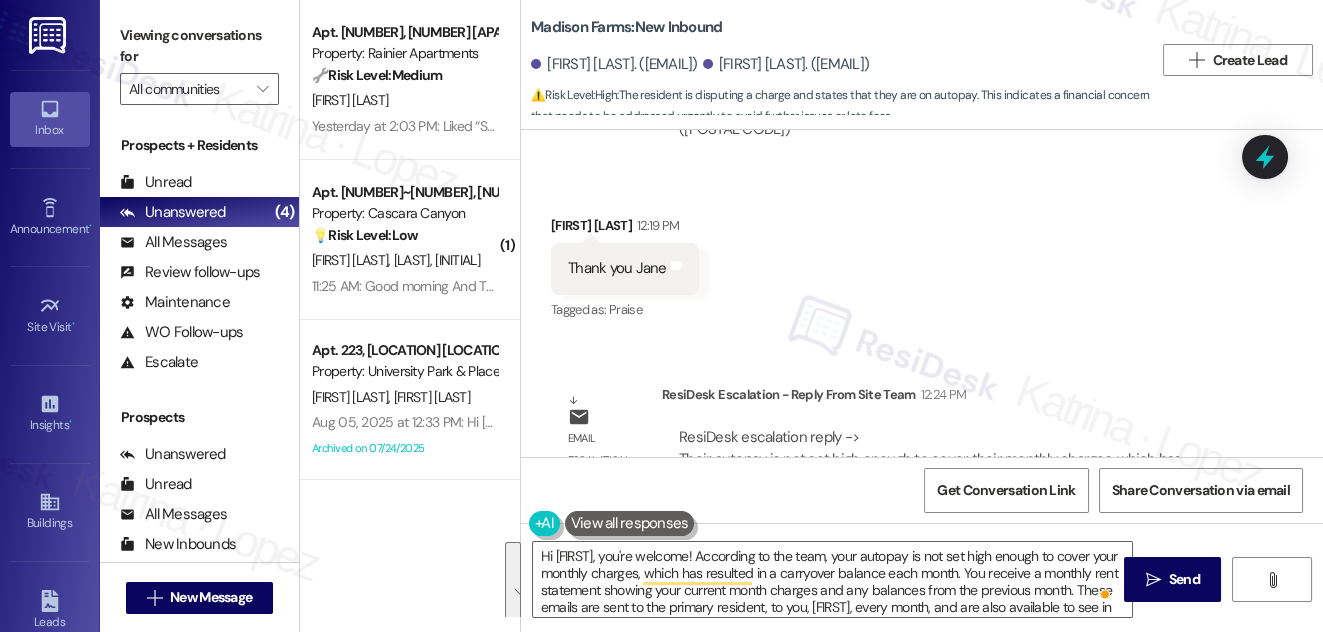 click on "Viewing conversations for" at bounding box center (199, 46) 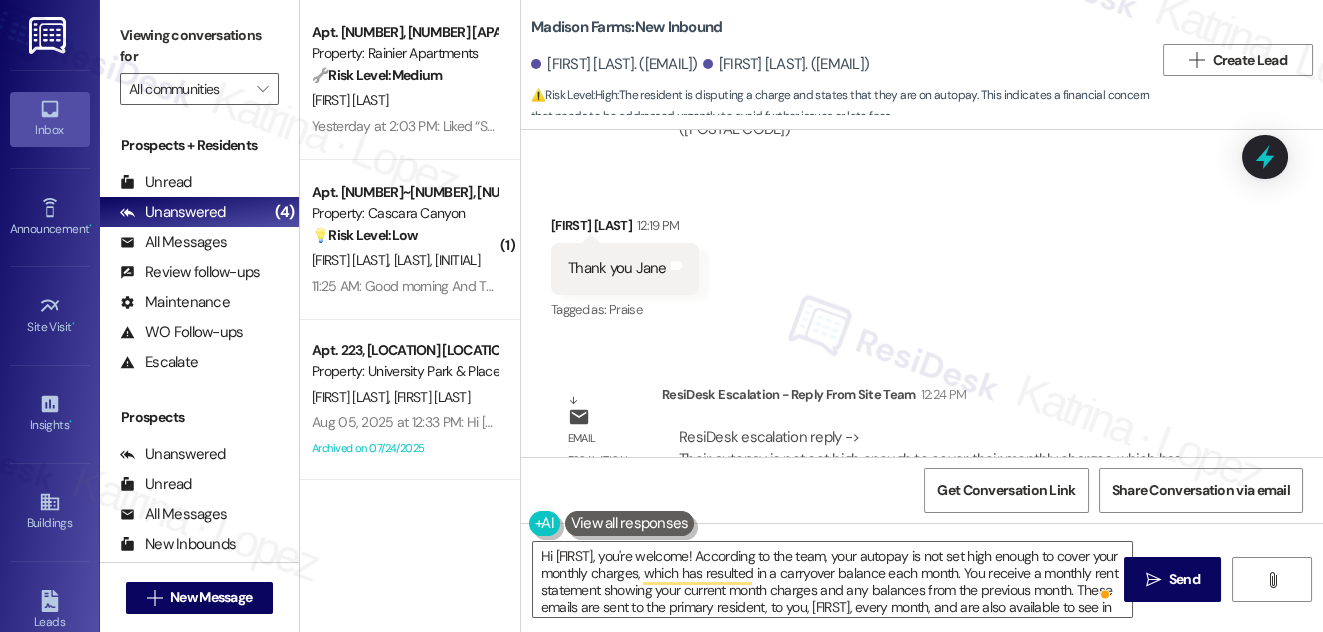 click on "Viewing conversations for" at bounding box center [199, 46] 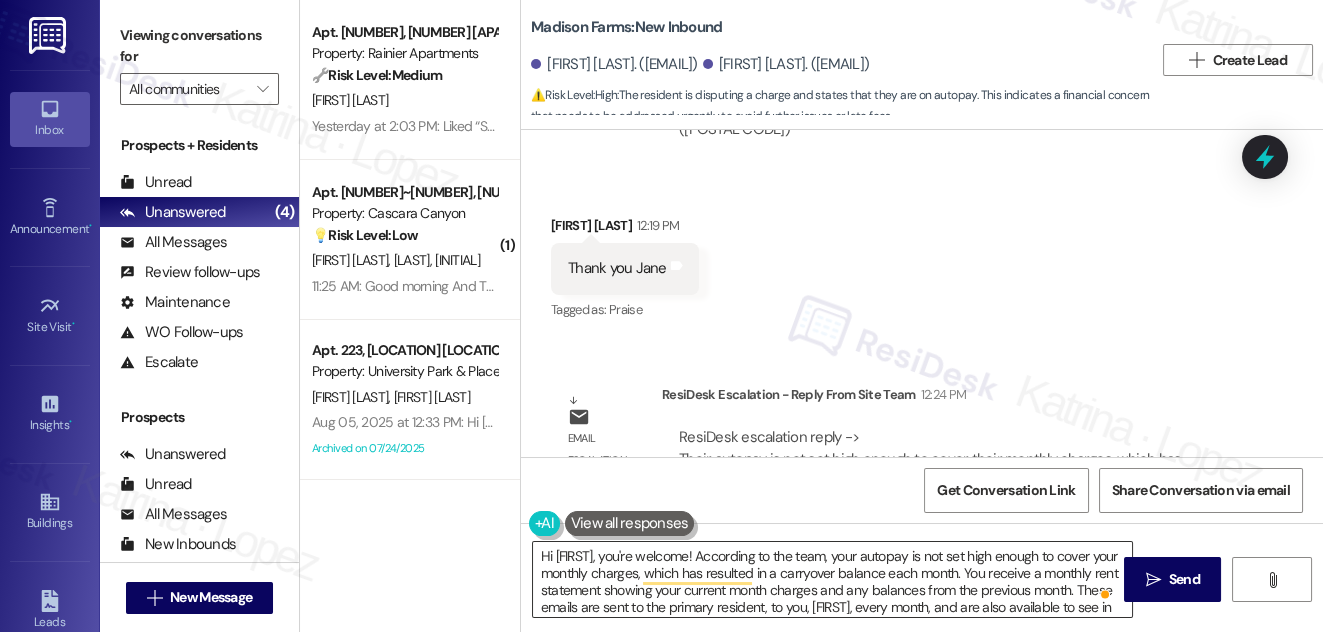 click on "Hi [FIRST], you're welcome! According to the team, your autopay is not set high enough to cover your monthly charges, which has resulted in a carryover balance each month. You receive a monthly rent statement showing your current month charges and any balances from the previous month. These emails are sent to the primary resident, to you, [FIRST], every month, and are also available to see in your online resident portal. Your autopay is set to $2256, which only covers your rent and trash, not your utilities." at bounding box center [833, 579] 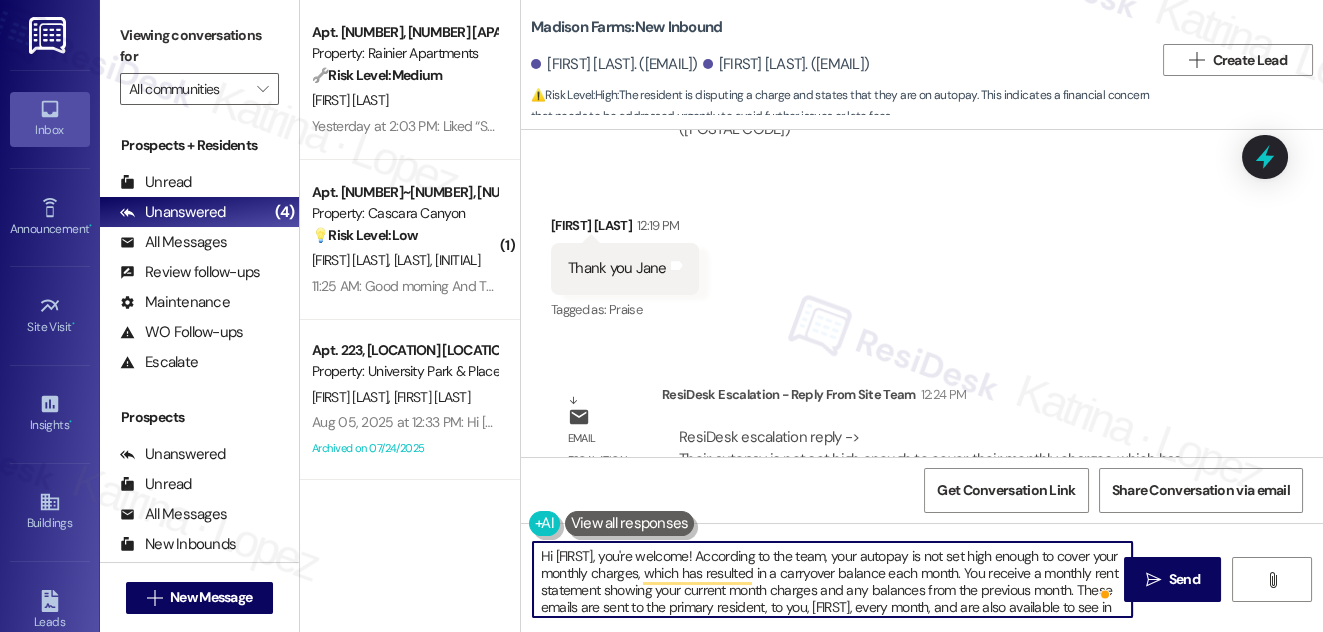 click on "Hi [FIRST], you're welcome! According to the team, your autopay is not set high enough to cover your monthly charges, which has resulted in a carryover balance each month. You receive a monthly rent statement showing your current month charges and any balances from the previous month. These emails are sent to the primary resident, to you, [FIRST], every month, and are also available to see in your online resident portal. Your autopay is set to $2256, which only covers your rent and trash, not your utilities." at bounding box center [833, 579] 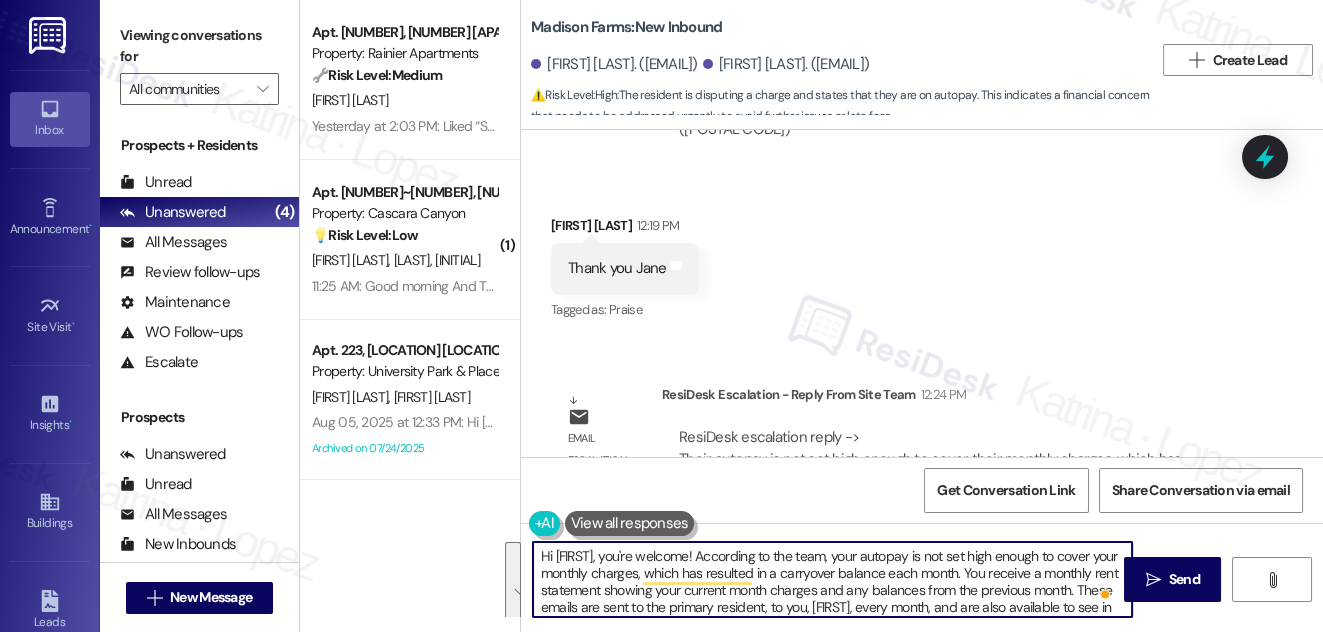 click on "Hi [FIRST], you're welcome! According to the team, your autopay is not set high enough to cover your monthly charges, which has resulted in a carryover balance each month. You receive a monthly rent statement showing your current month charges and any balances from the previous month. These emails are sent to the primary resident, to you, [FIRST], every month, and are also available to see in your online resident portal. Your autopay is set to $2256, which only covers your rent and trash, not your utilities." at bounding box center [833, 579] 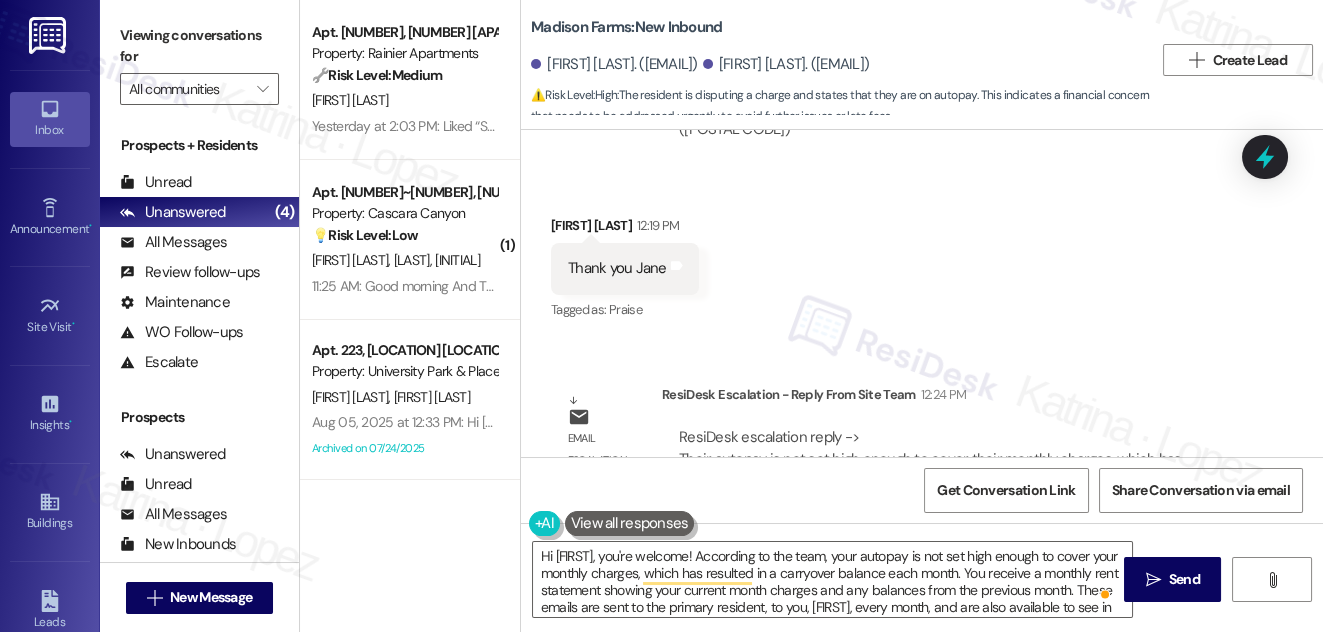 click on "Viewing conversations for" at bounding box center [199, 46] 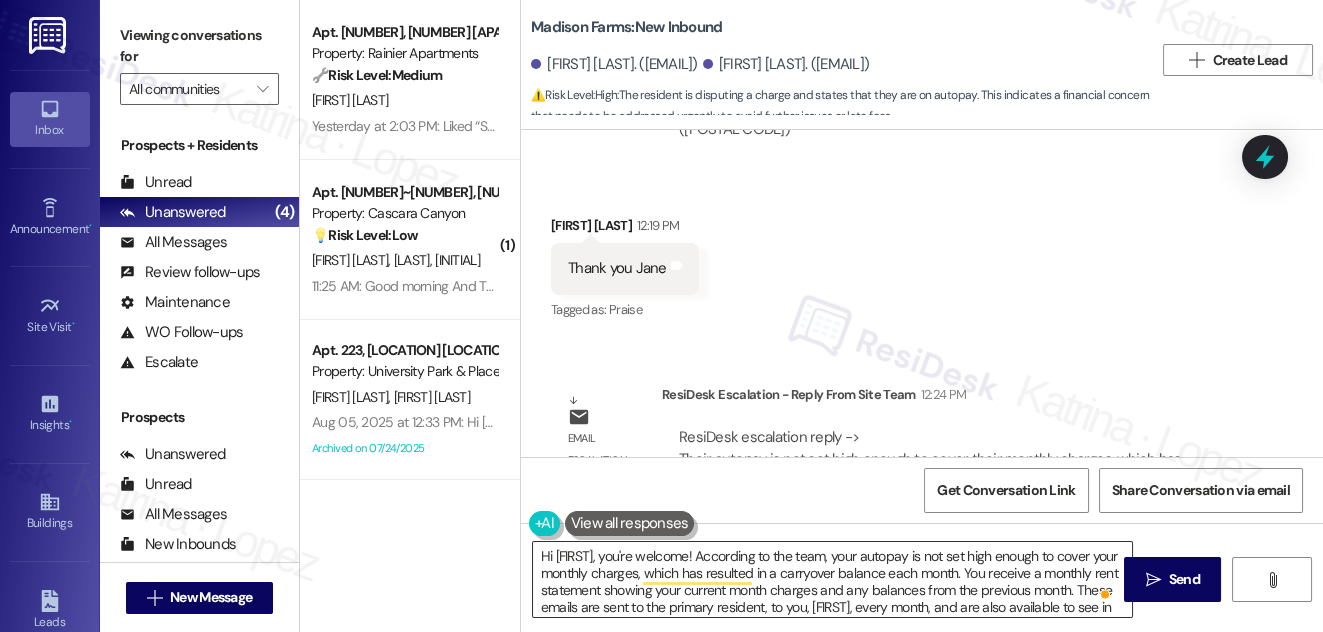 click on "Hi [FIRST], you're welcome! According to the team, your autopay is not set high enough to cover your monthly charges, which has resulted in a carryover balance each month. You receive a monthly rent statement showing your current month charges and any balances from the previous month. These emails are sent to the primary resident, to you, [FIRST], every month, and are also available to see in your online resident portal. Your autopay is set to $2256, which only covers your rent and trash, not your utilities." at bounding box center (833, 579) 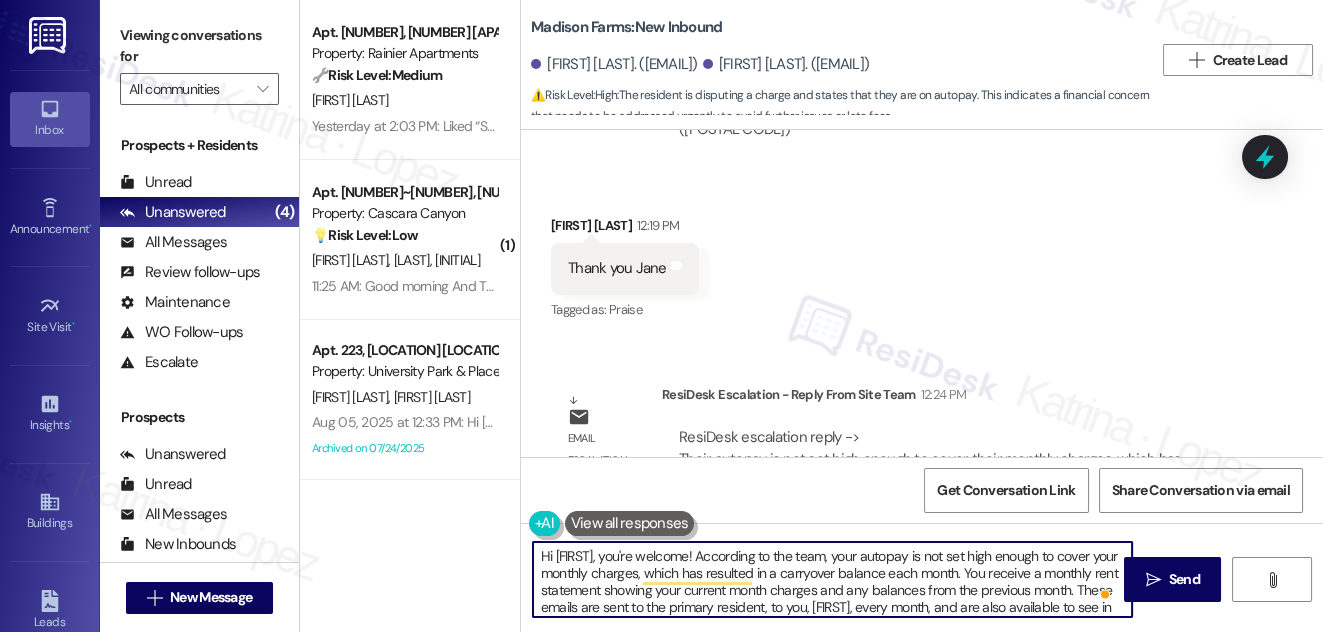 scroll, scrollTop: 39, scrollLeft: 0, axis: vertical 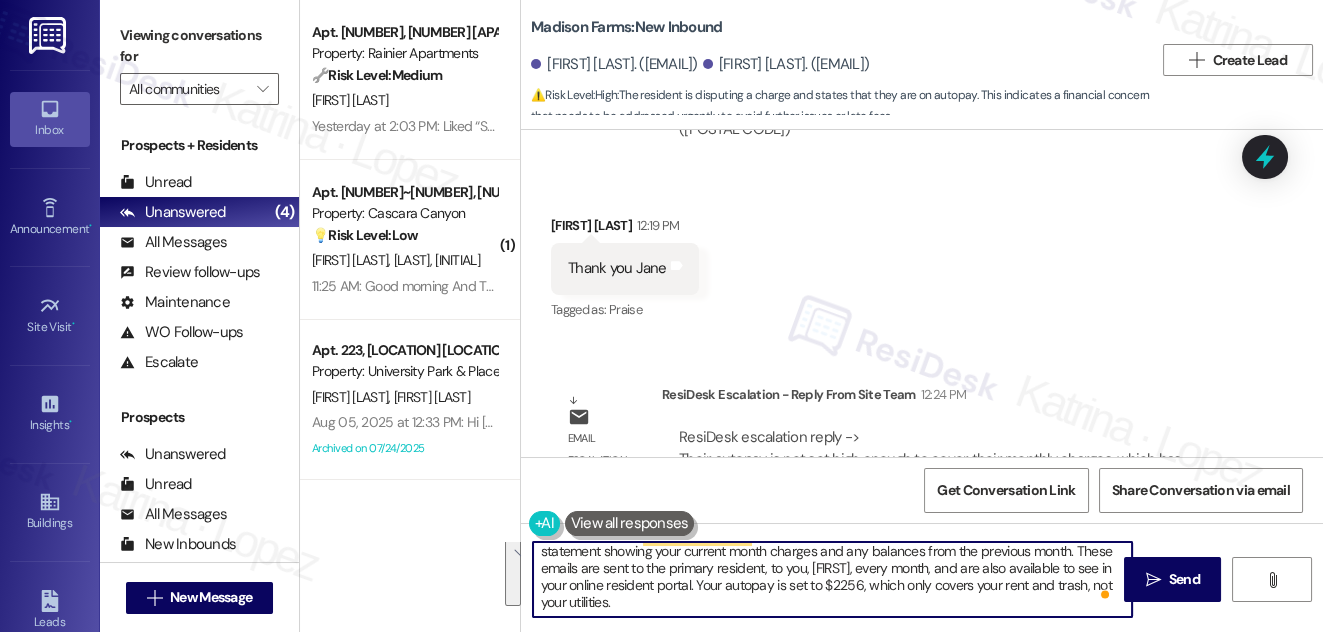 drag, startPoint x: 681, startPoint y: 554, endPoint x: 963, endPoint y: 648, distance: 297.2541 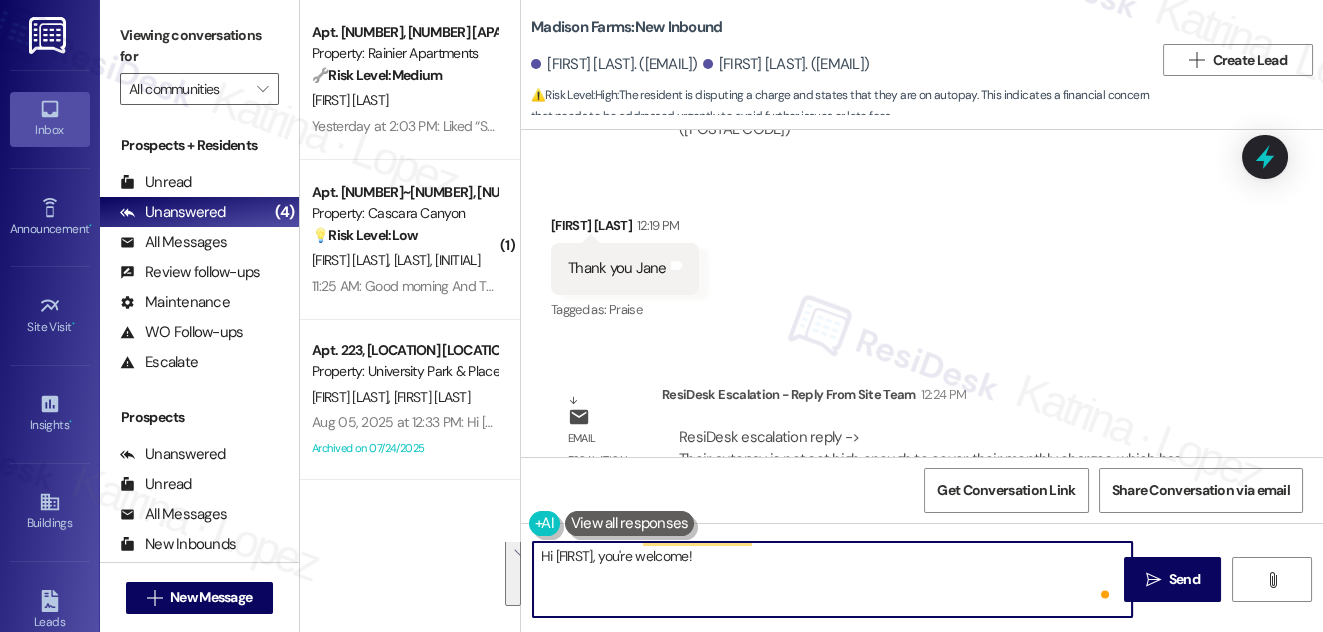 scroll, scrollTop: 0, scrollLeft: 0, axis: both 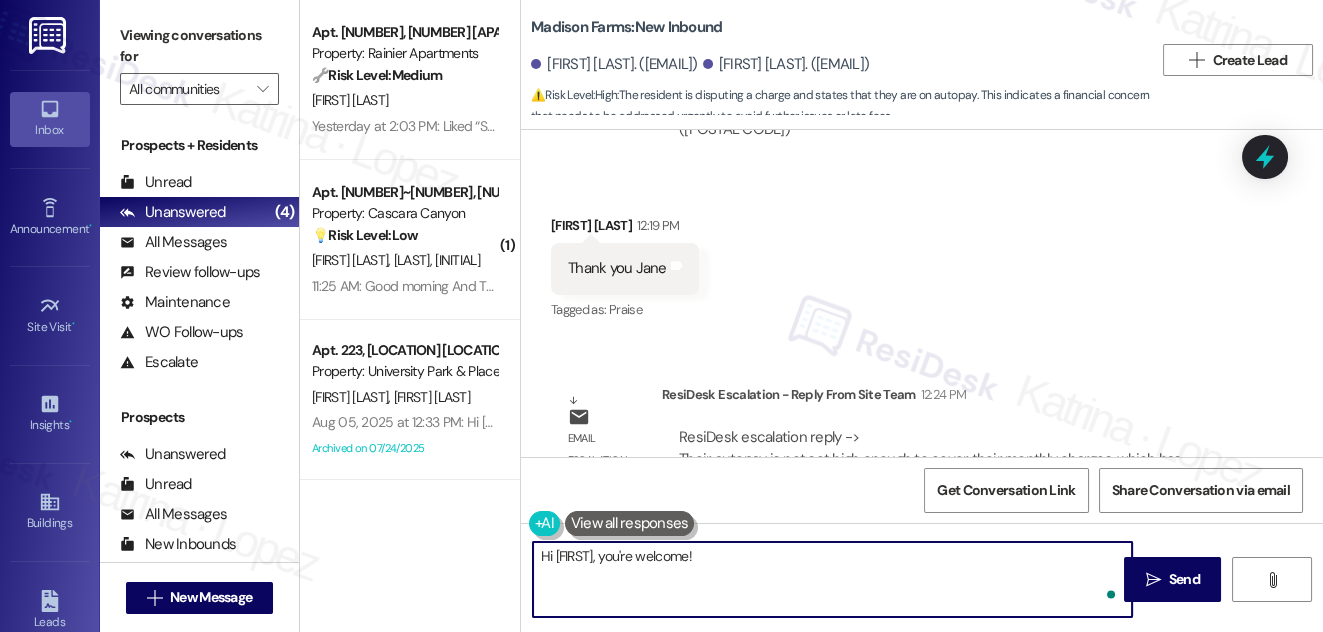 paste on "Hi [FIRST], you’re welcome! The team shared that your autopay amount isn’t quite high enough to cover your full monthly charges, which is why a small balance carries over each month. You get a monthly rent statement showing your charges and any previous balance—these are emailed to you as the primary resident and can also be viewed in your resident portal. Right now, your autopay is set to $2,256, which covers rent and trash but not utilities." 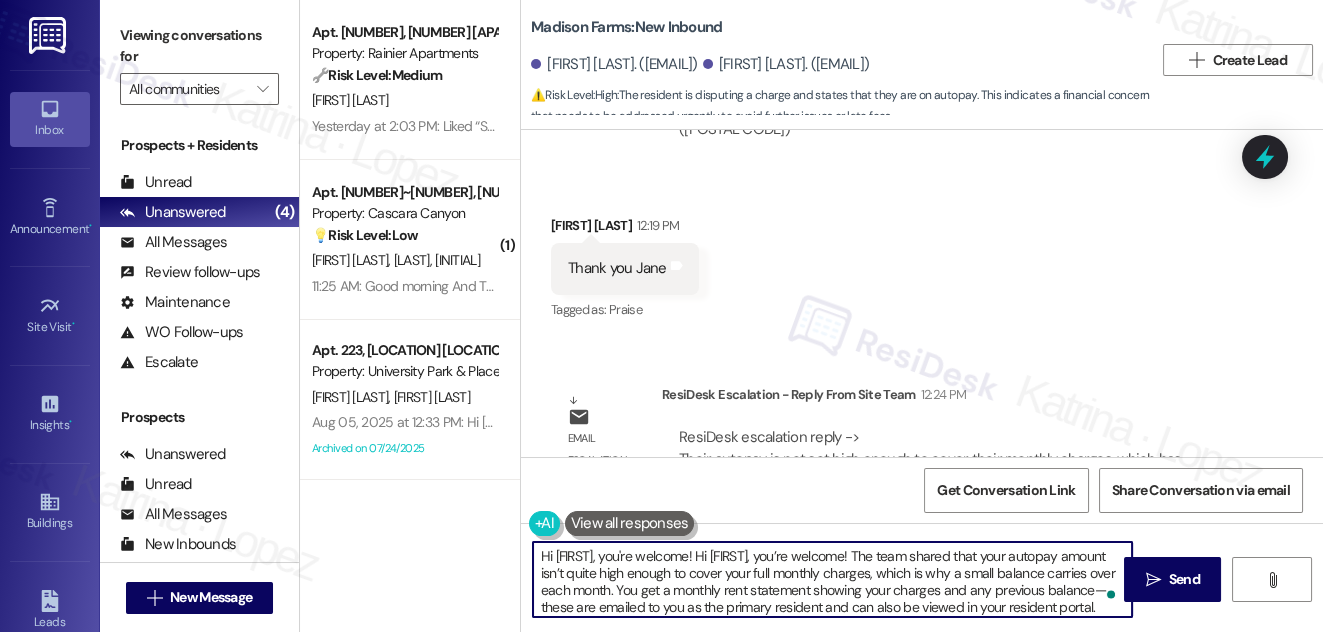 scroll, scrollTop: 50, scrollLeft: 0, axis: vertical 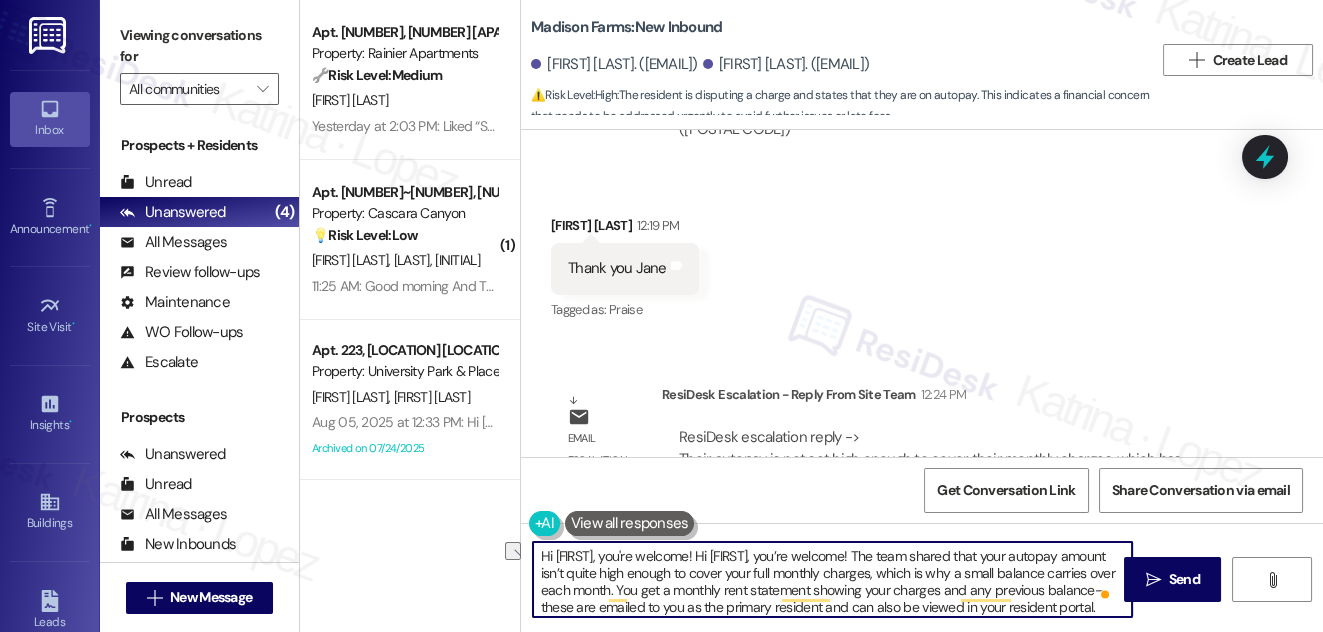 drag, startPoint x: 829, startPoint y: 554, endPoint x: 685, endPoint y: 554, distance: 144 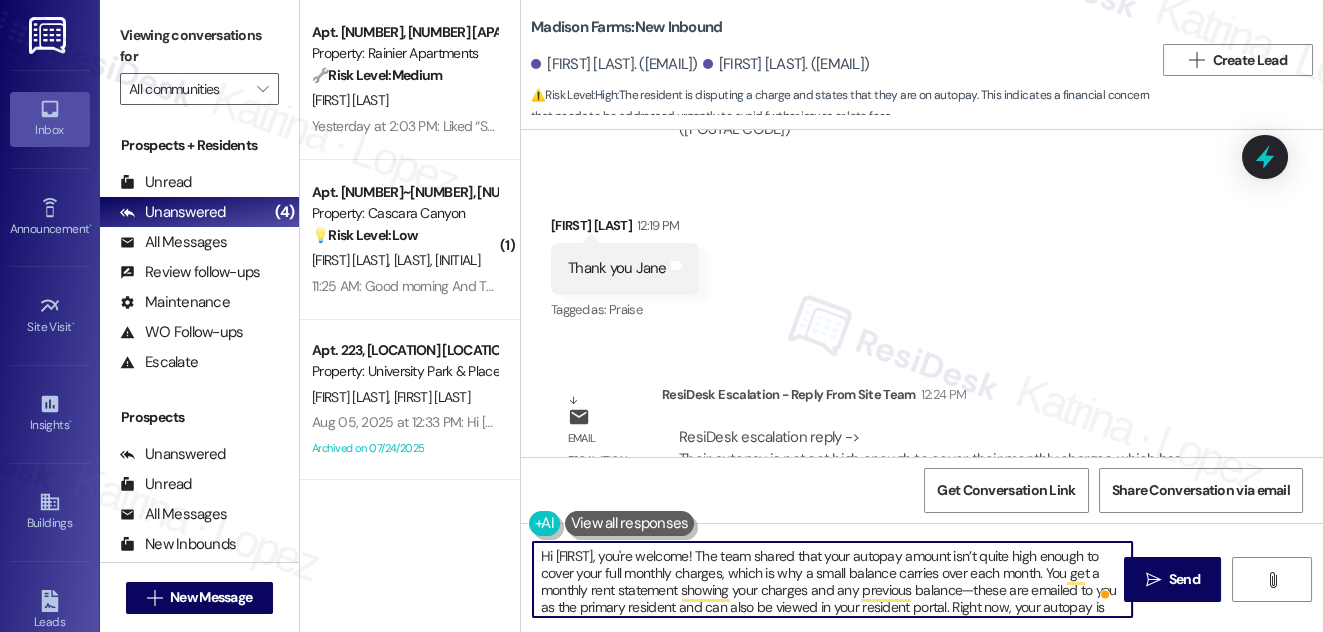 click on "Hi [FIRST], you're welcome! The team shared that your autopay amount isn’t quite high enough to cover your full monthly charges, which is why a small balance carries over each month. You get a monthly rent statement showing your charges and any previous balance—these are emailed to you as the primary resident and can also be viewed in your resident portal. Right now, your autopay is set to $2,256, which covers rent and trash but not utilities." at bounding box center [833, 579] 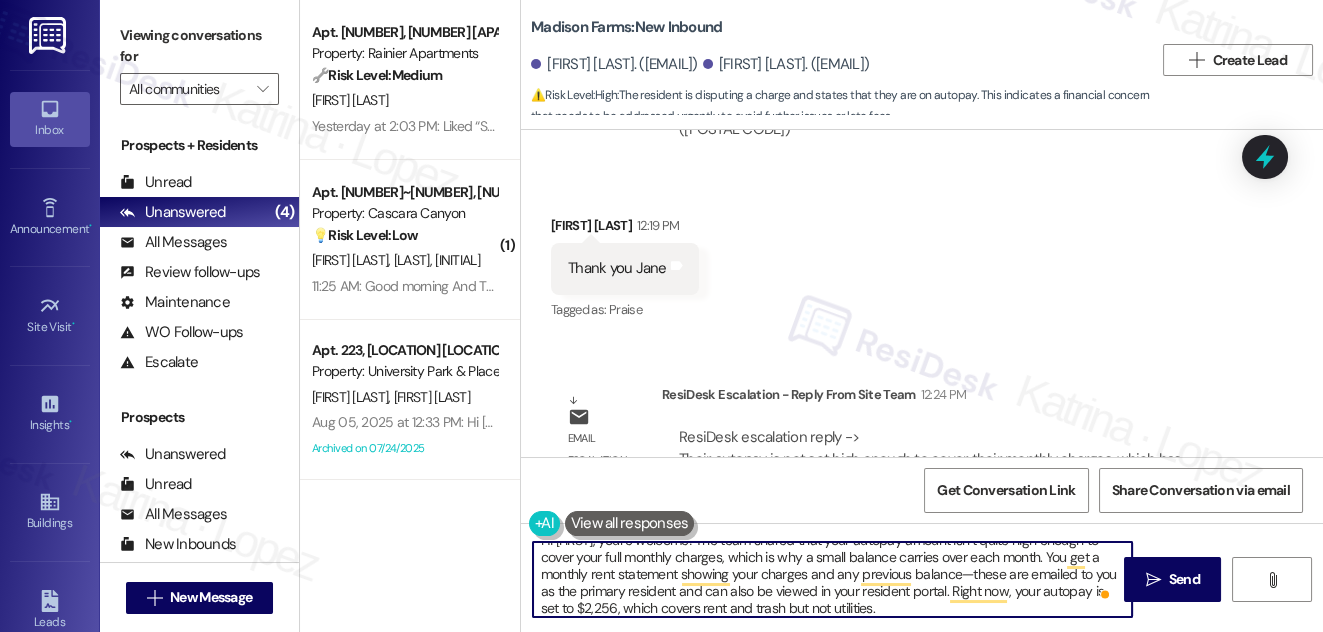 scroll, scrollTop: 5, scrollLeft: 0, axis: vertical 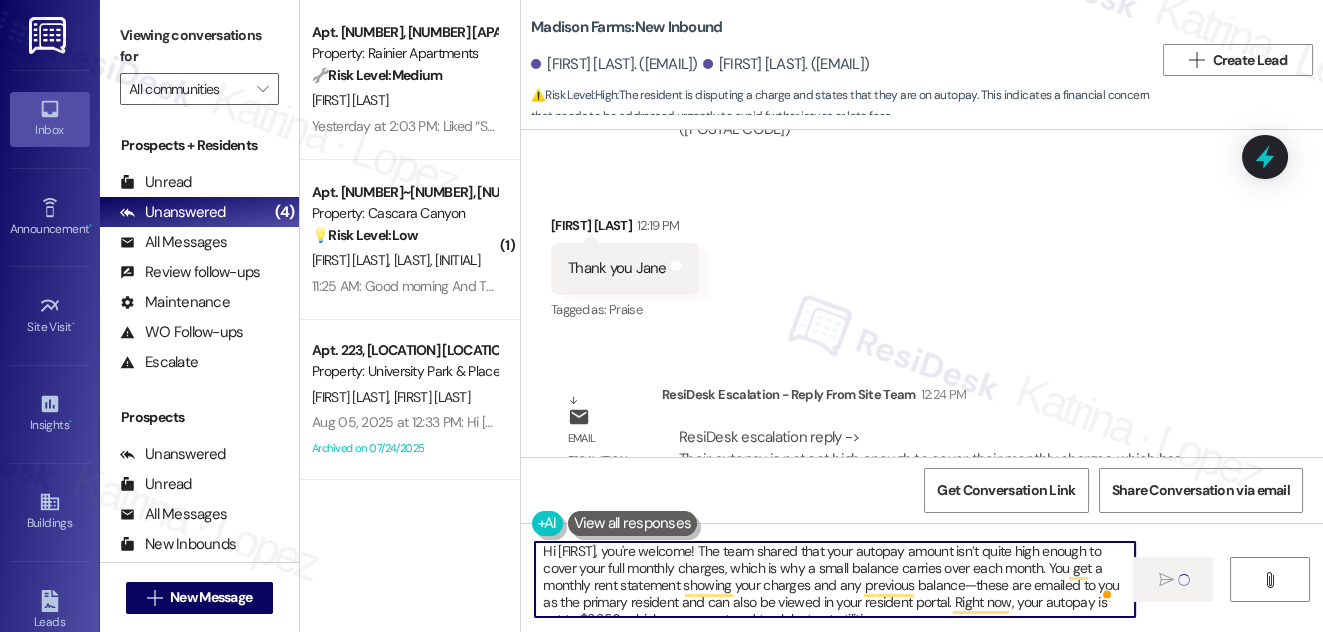 type on "Hi [FIRST], you're welcome! The team shared that your autopay amount isn’t quite high enough to cover your full monthly charges, which is why a small balance carries over each month. You get a monthly rent statement showing your charges and any previous balance—these are emailed to you as the primary resident and can also be viewed in your resident portal. Right now, your autopay is set to $2,256, which covers rent and trash but not utilities." 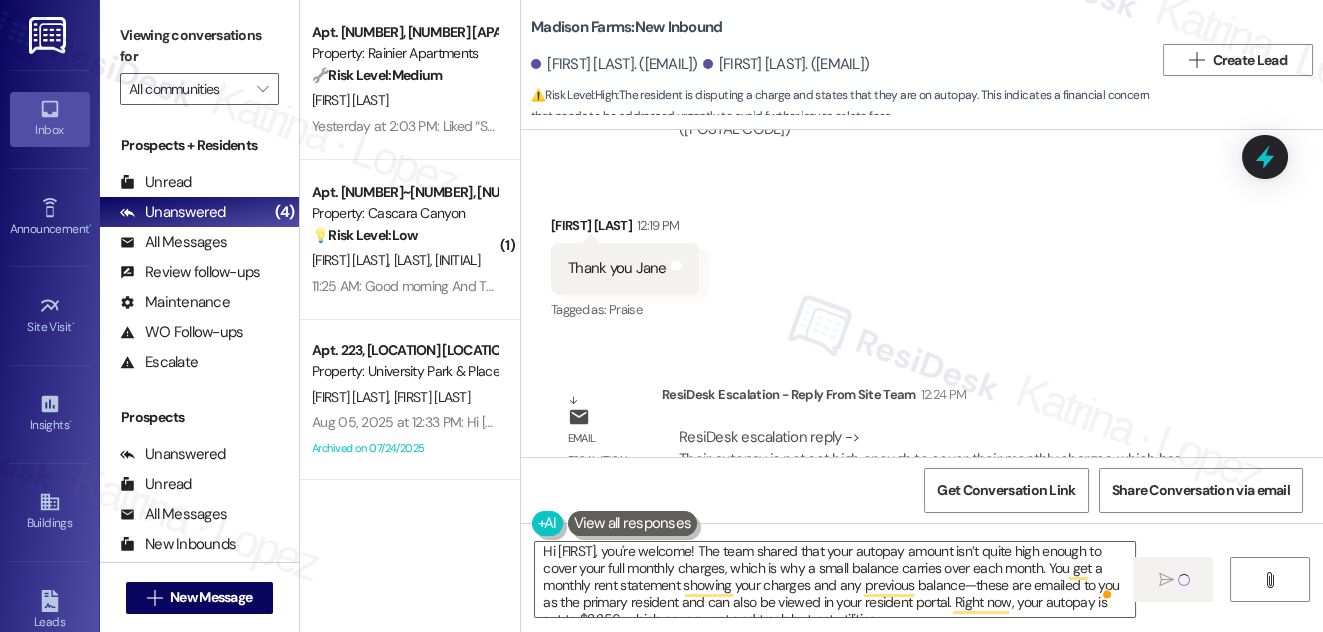 type 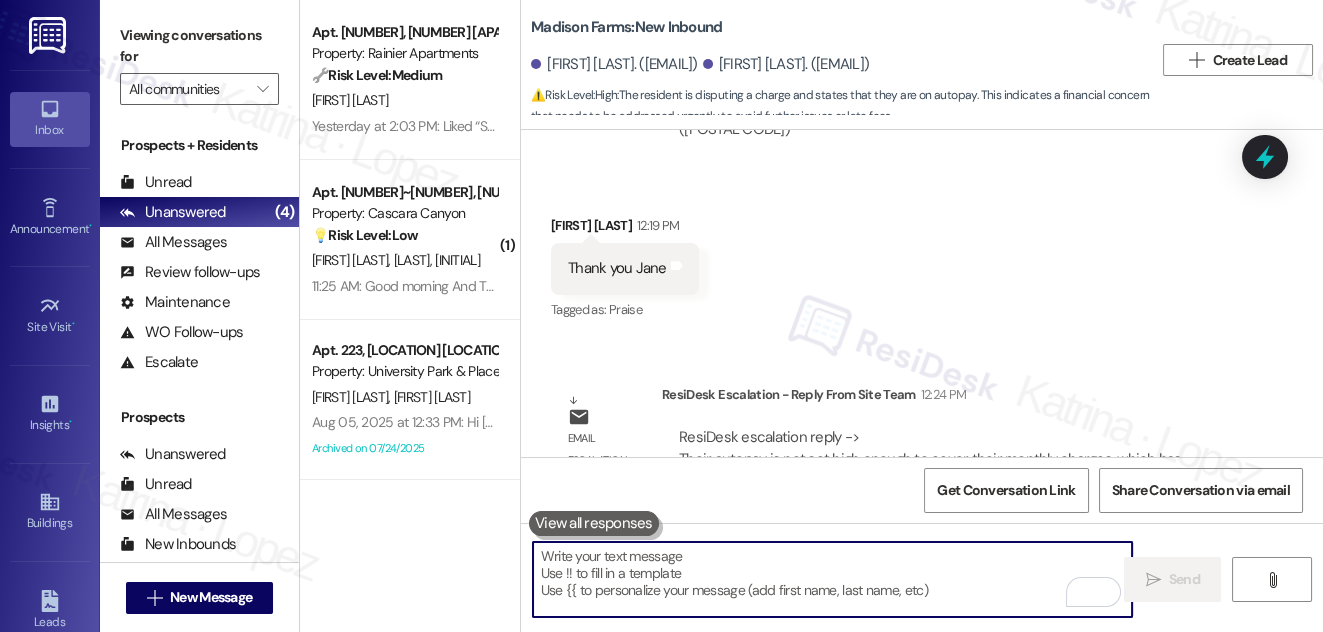 scroll, scrollTop: 4864, scrollLeft: 0, axis: vertical 